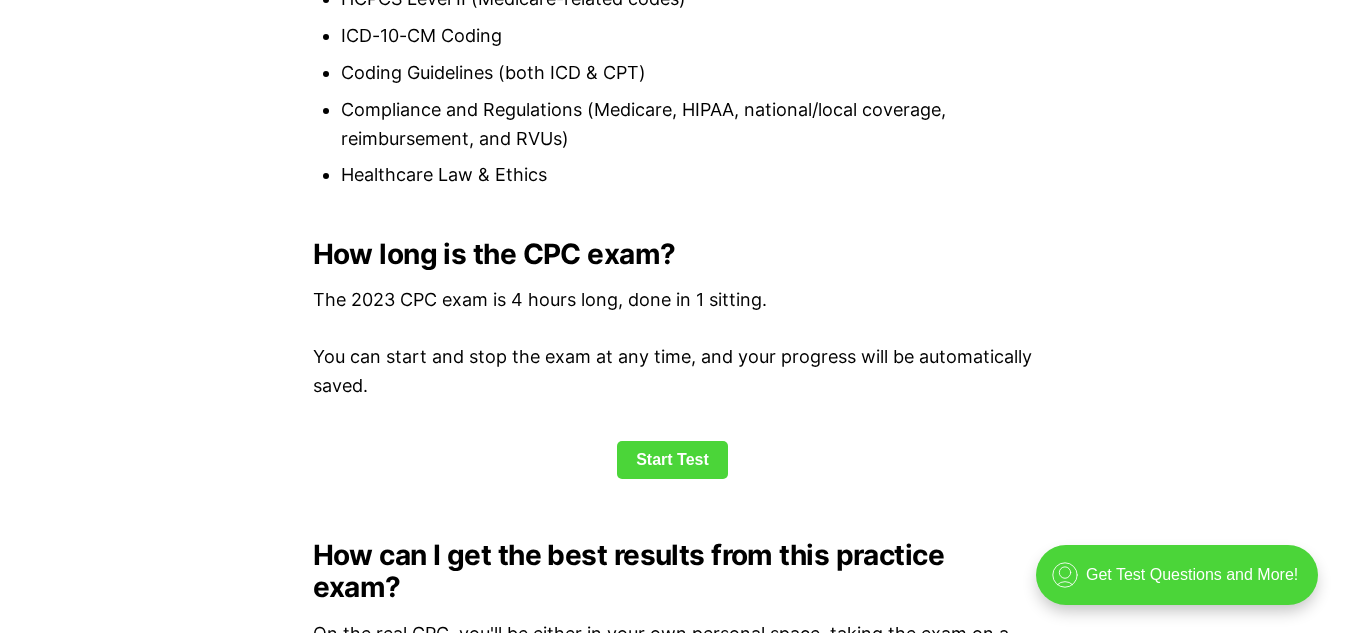 scroll, scrollTop: 2641, scrollLeft: 0, axis: vertical 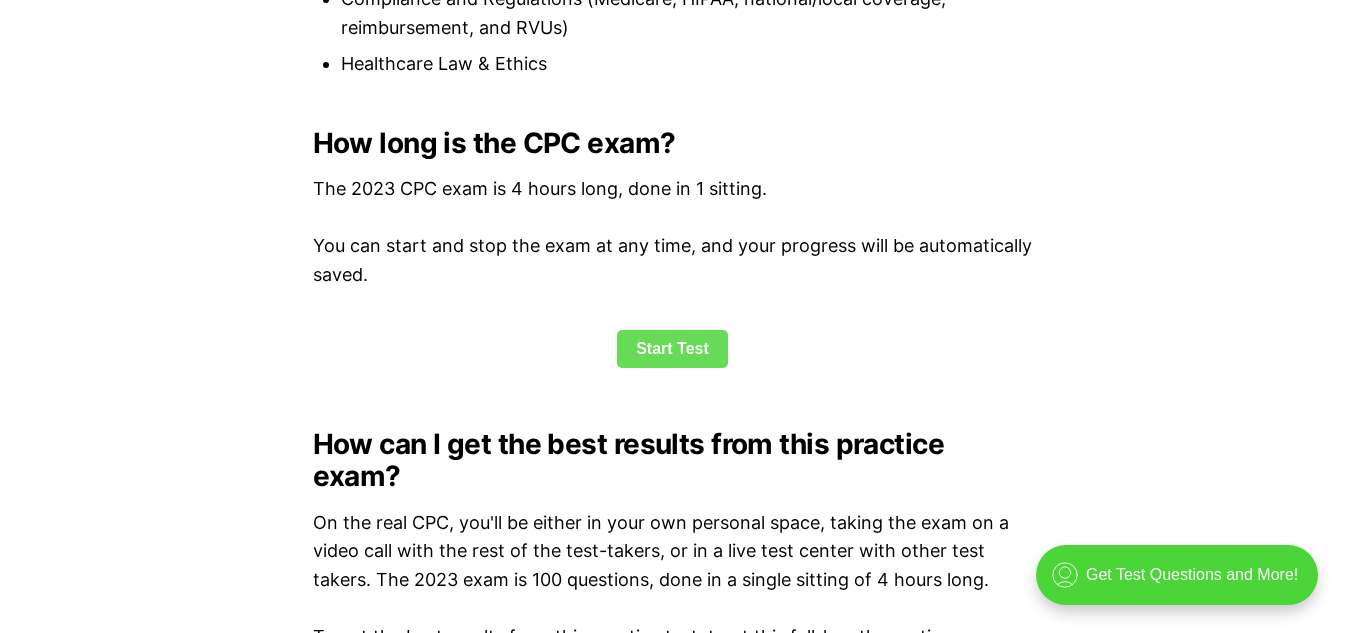 click on "Start Test" at bounding box center [672, 349] 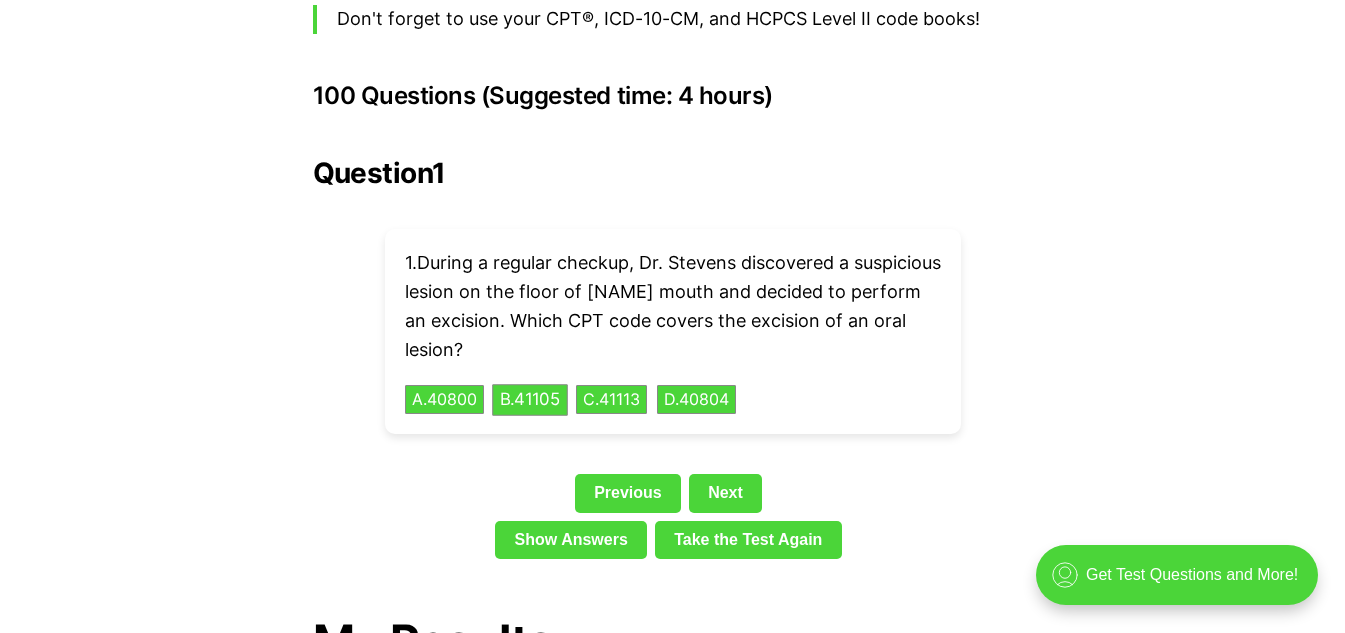 scroll, scrollTop: 4459, scrollLeft: 0, axis: vertical 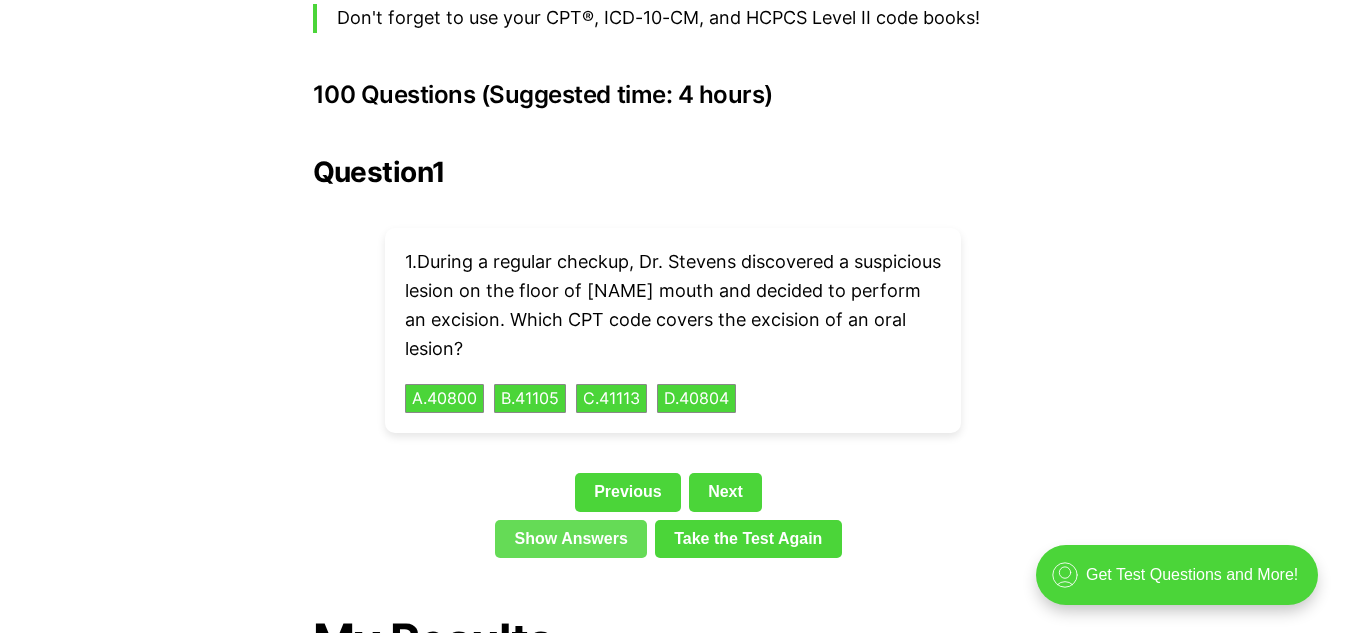 click on "Show Answers" at bounding box center (571, 539) 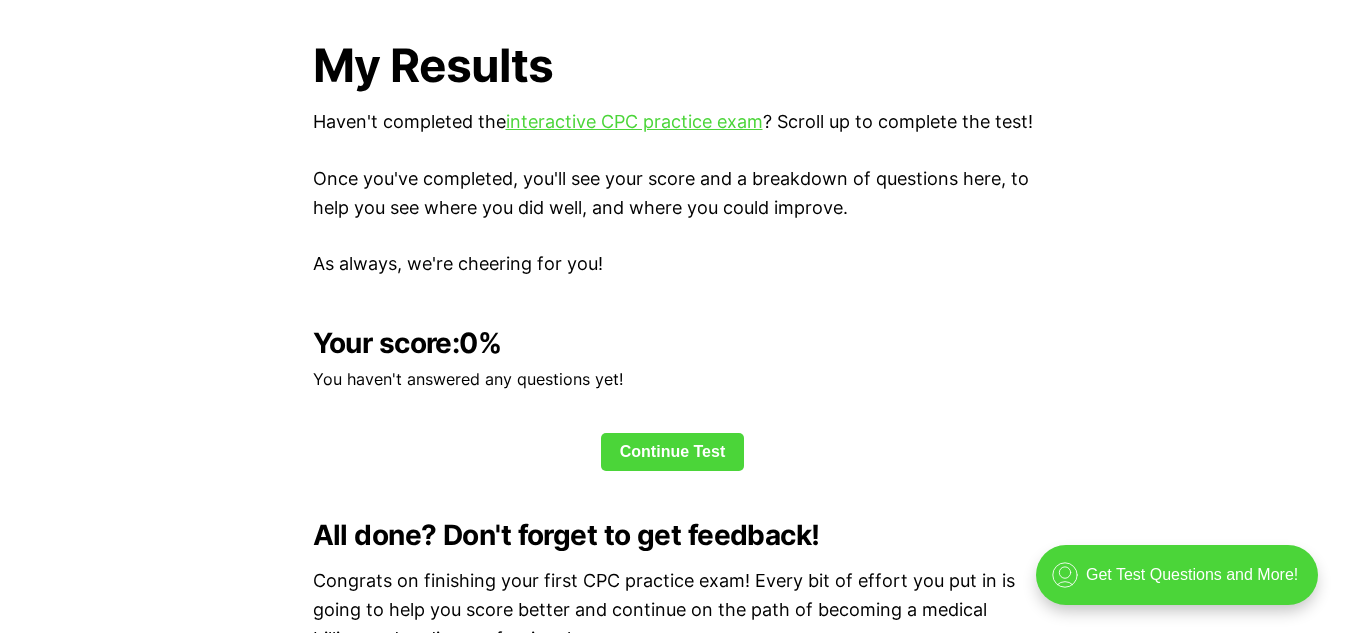scroll, scrollTop: 5033, scrollLeft: 0, axis: vertical 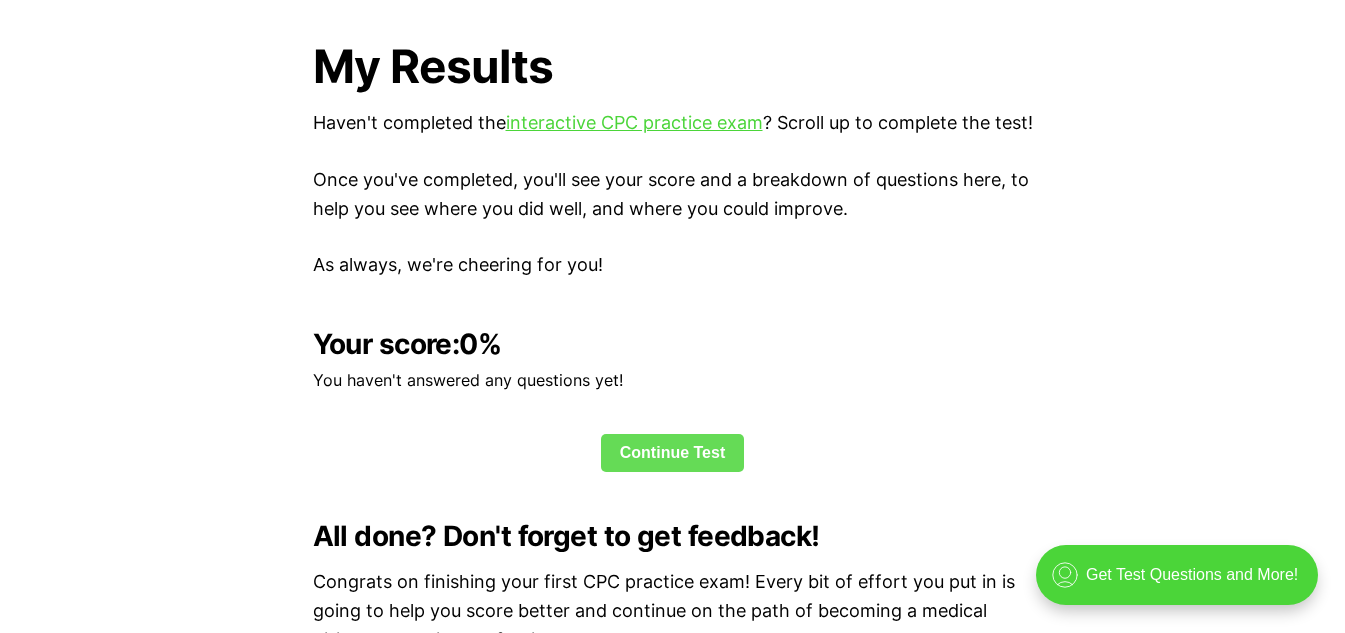 click on "Continue Test" at bounding box center [673, 453] 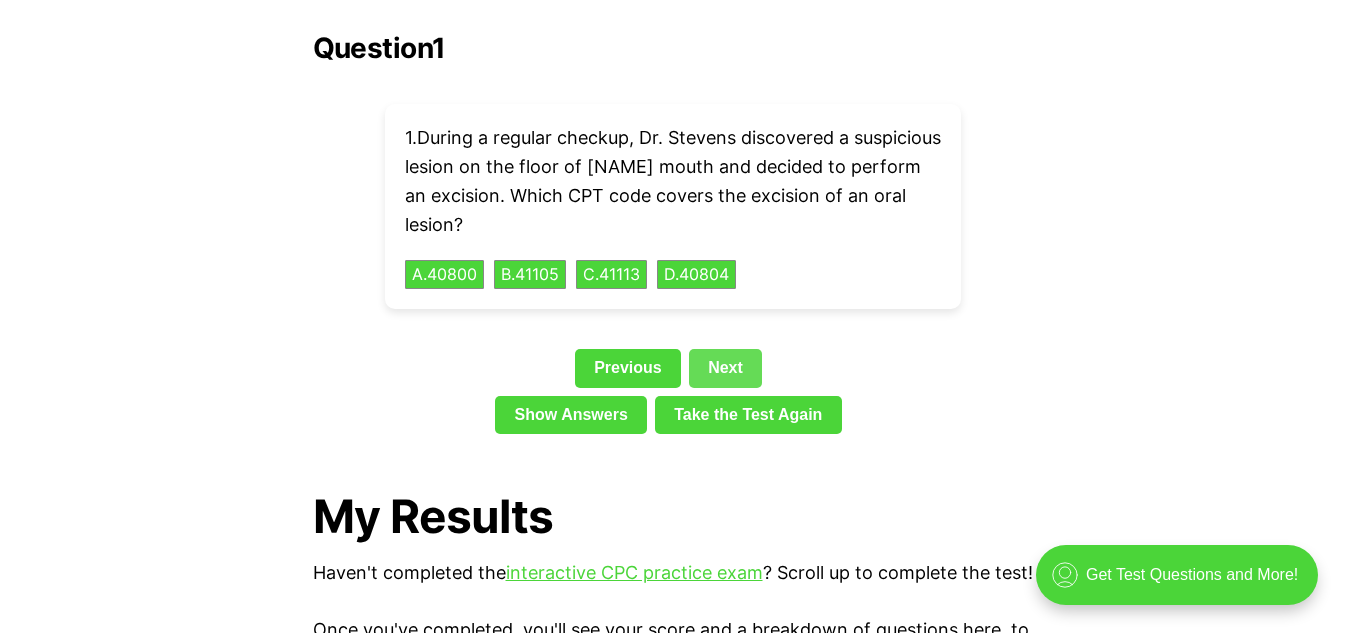 click on "Next" at bounding box center (725, 368) 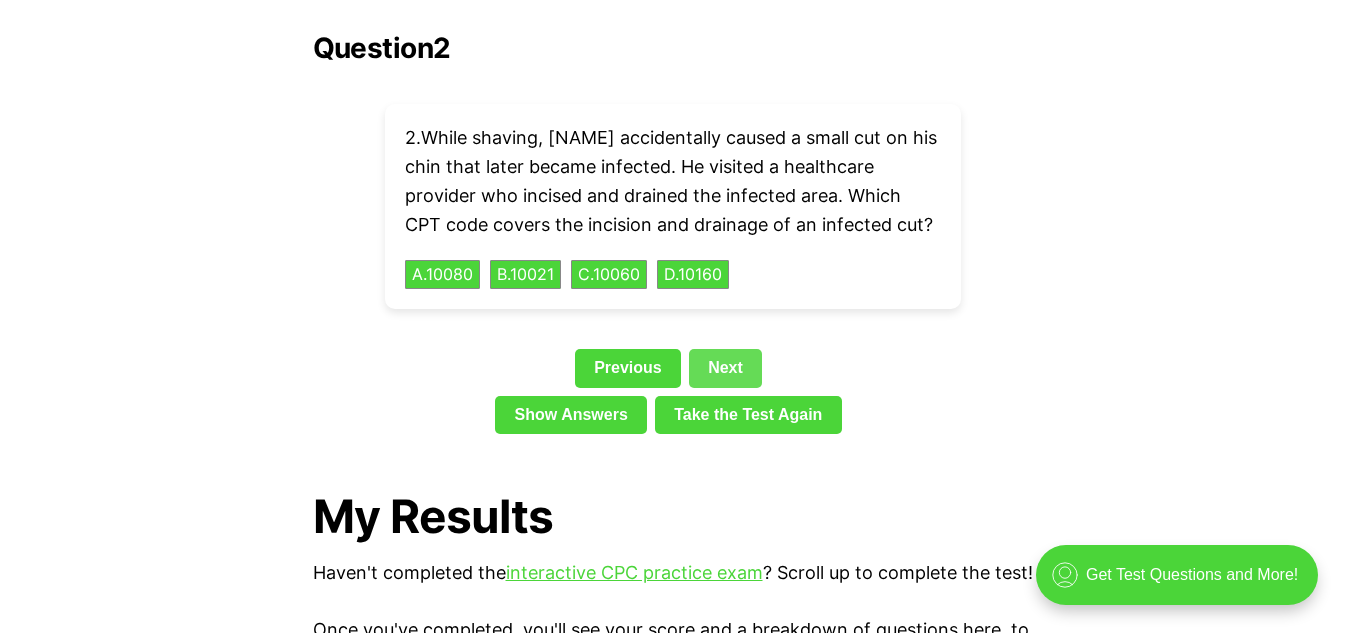 click on "Next" at bounding box center [725, 368] 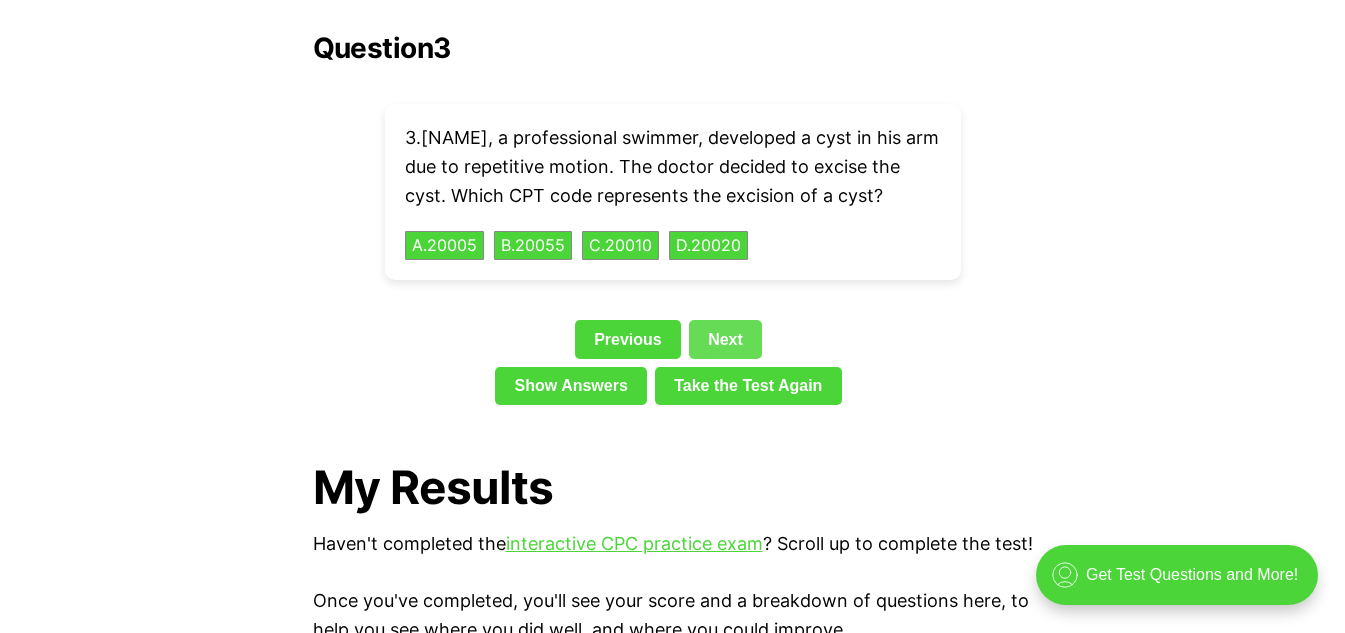 click on "Next" at bounding box center [725, 339] 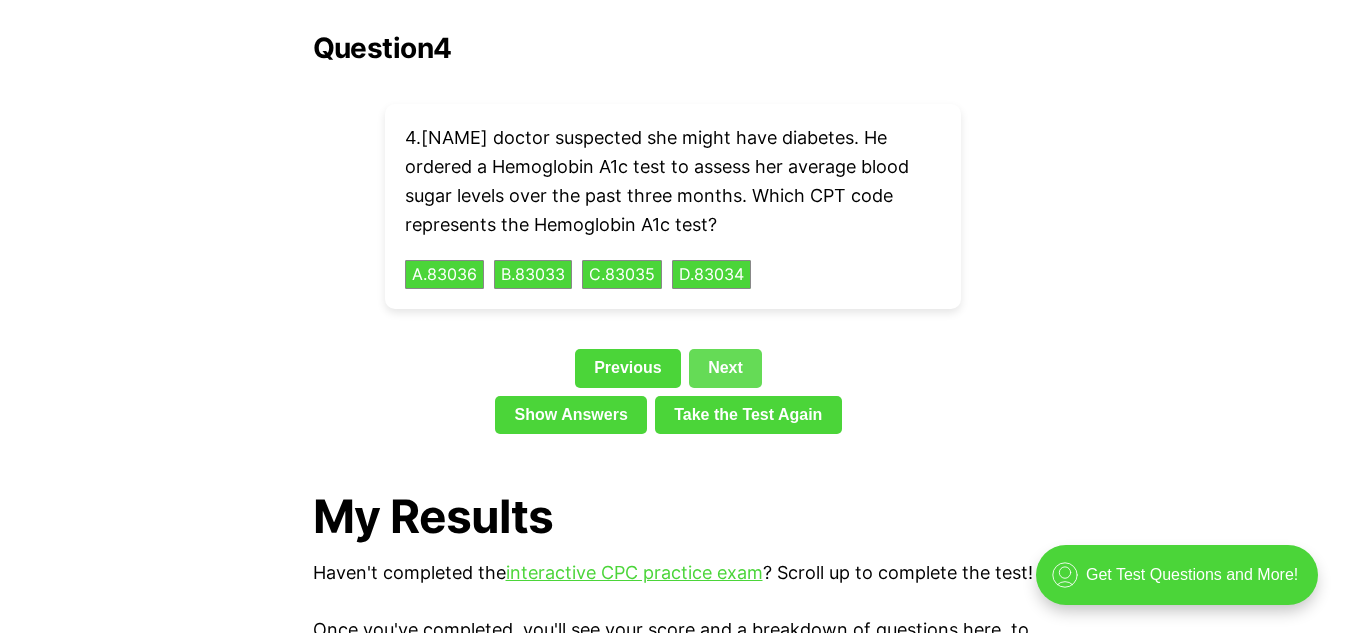 click on "Next" at bounding box center [725, 368] 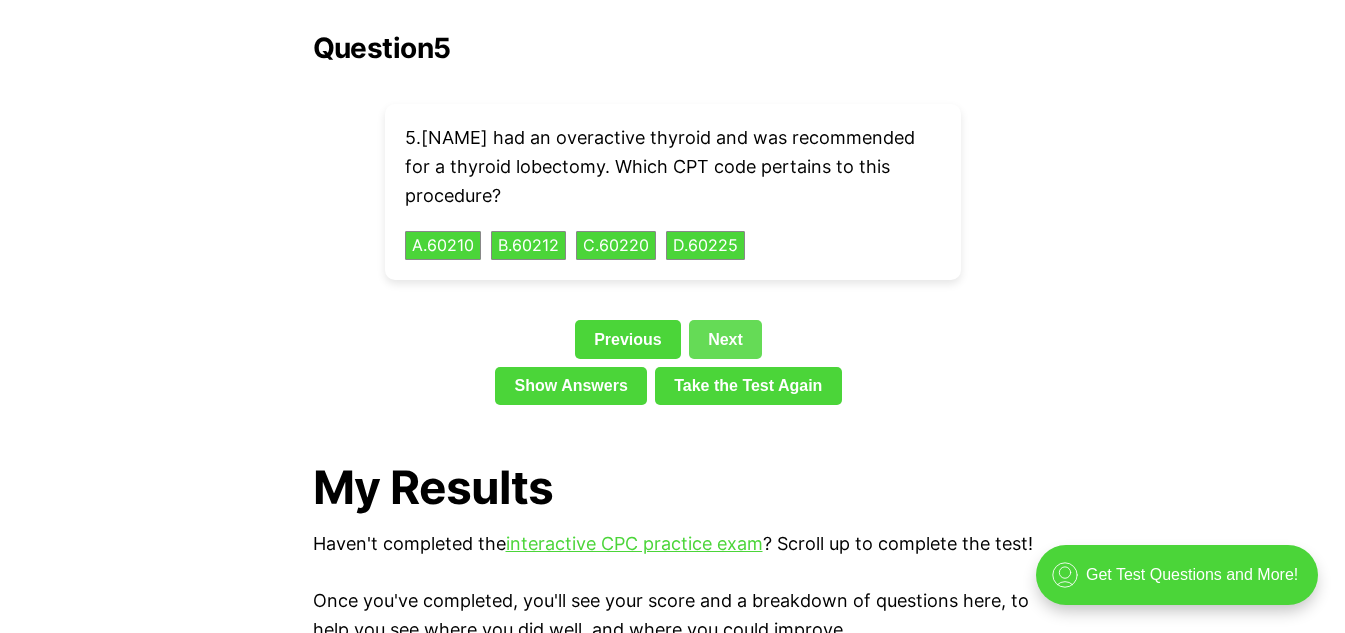 click on "Next" at bounding box center (725, 339) 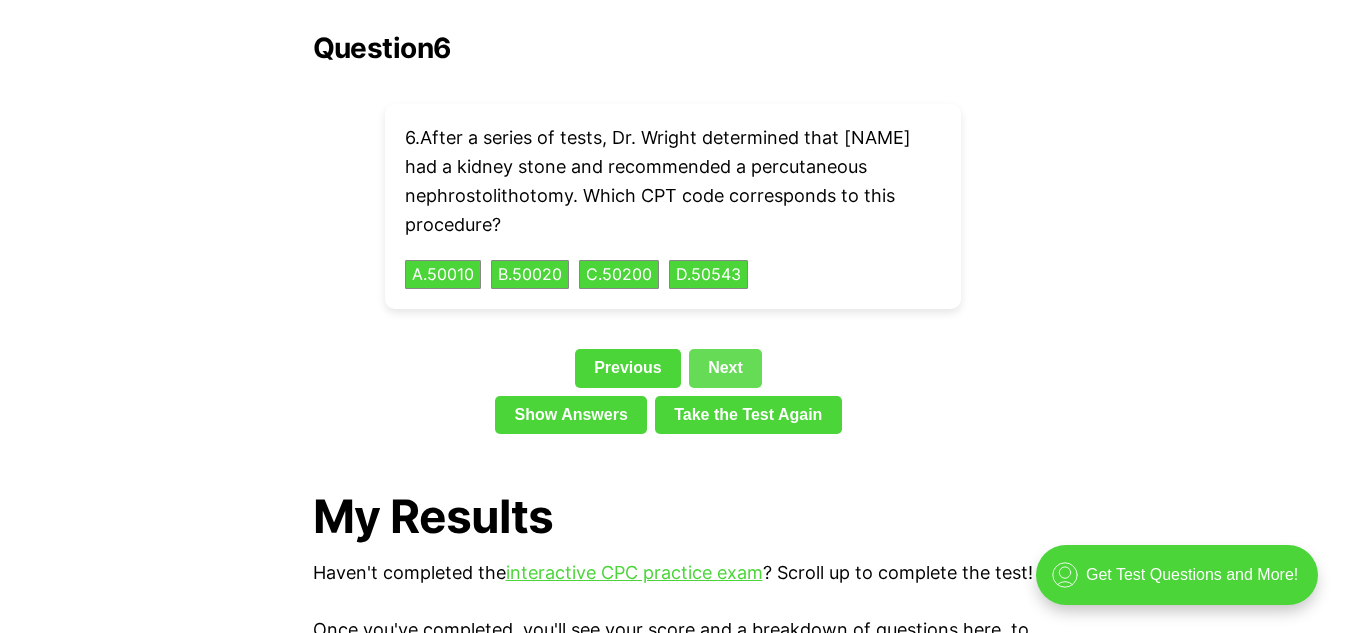 click on "Next" at bounding box center (725, 368) 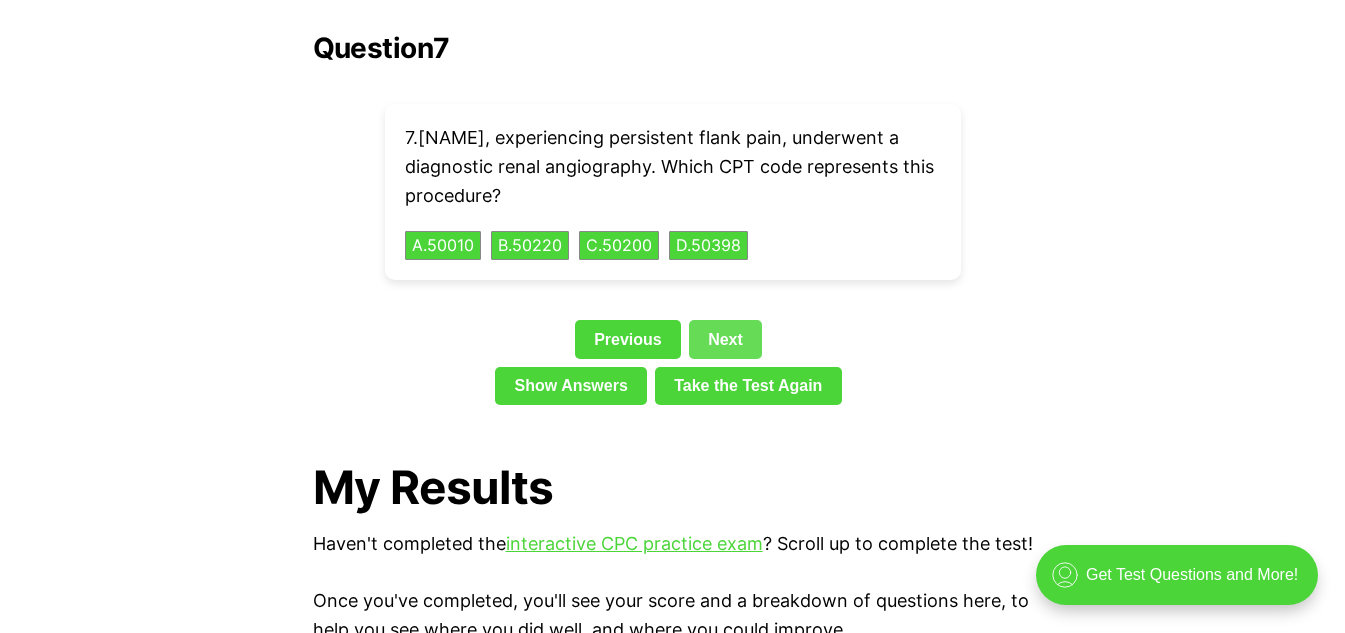 click on "Next" at bounding box center (725, 339) 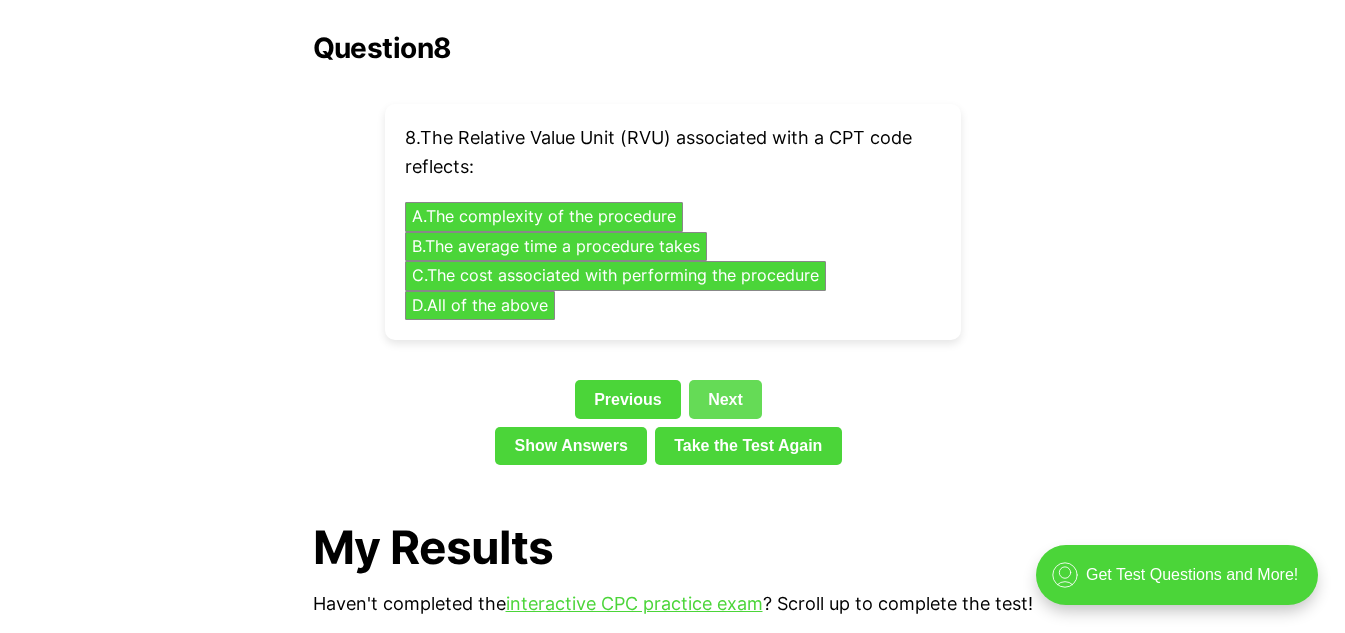 click on "Next" at bounding box center [725, 399] 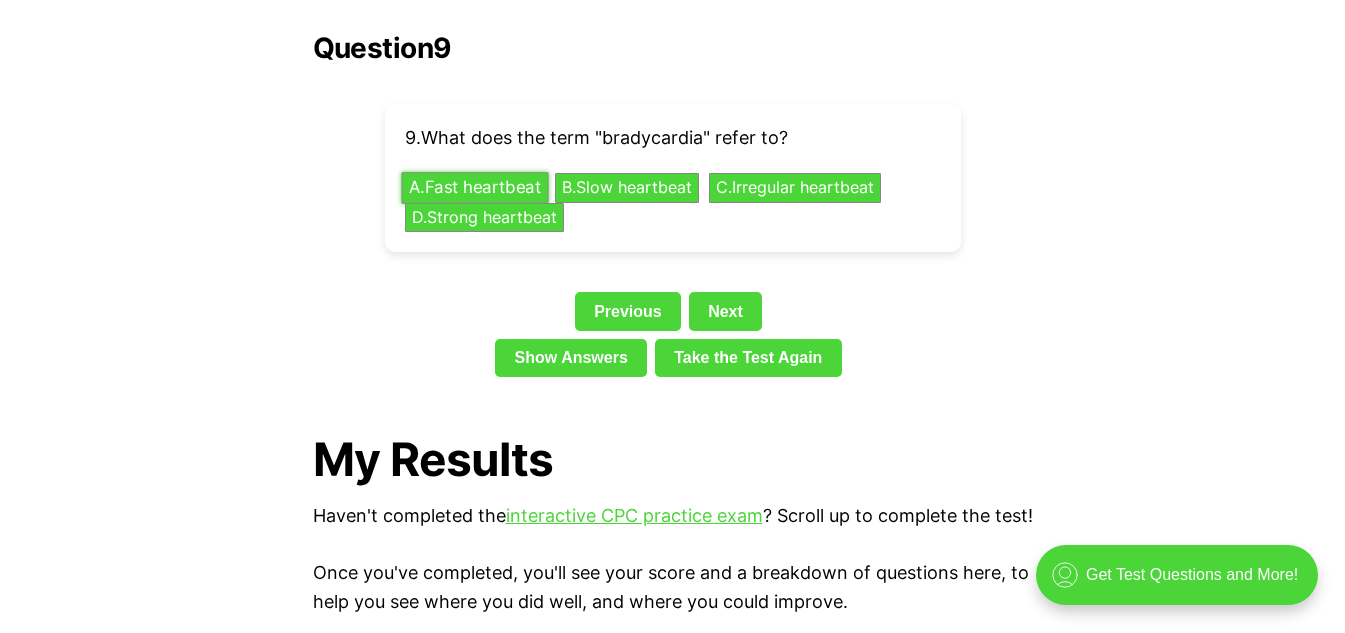click on "A .  Fast heartbeat" at bounding box center [474, 188] 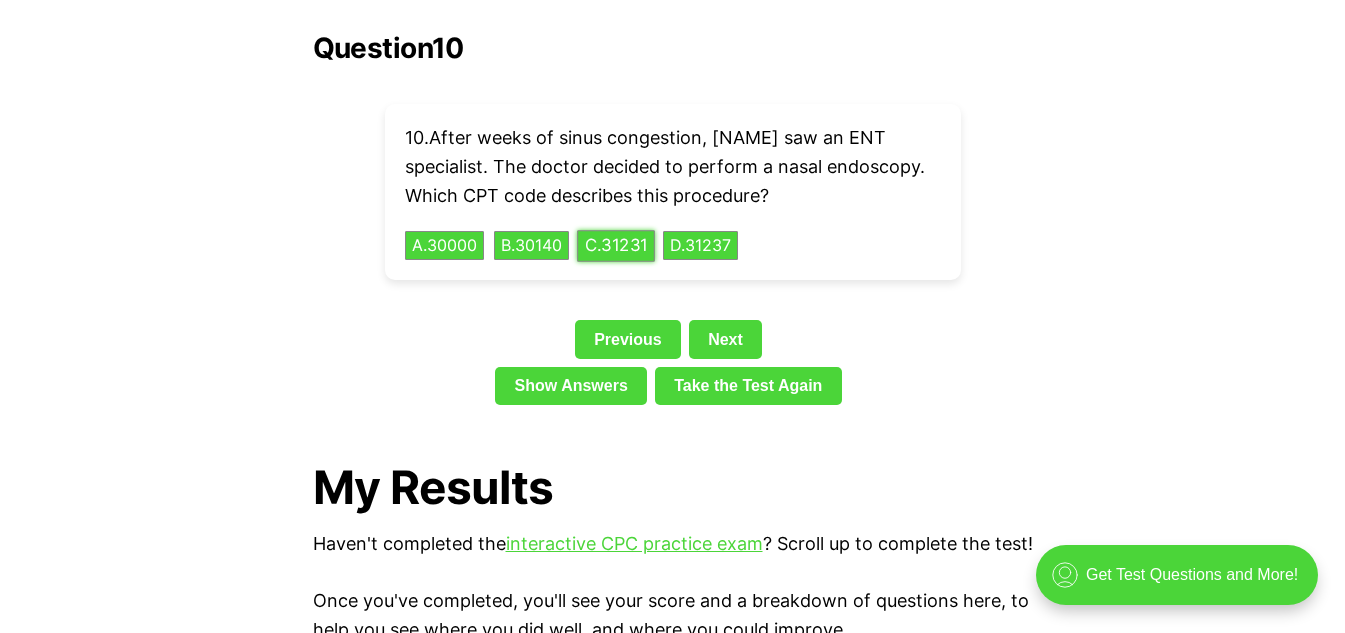 click on "C .  31231" at bounding box center (616, 245) 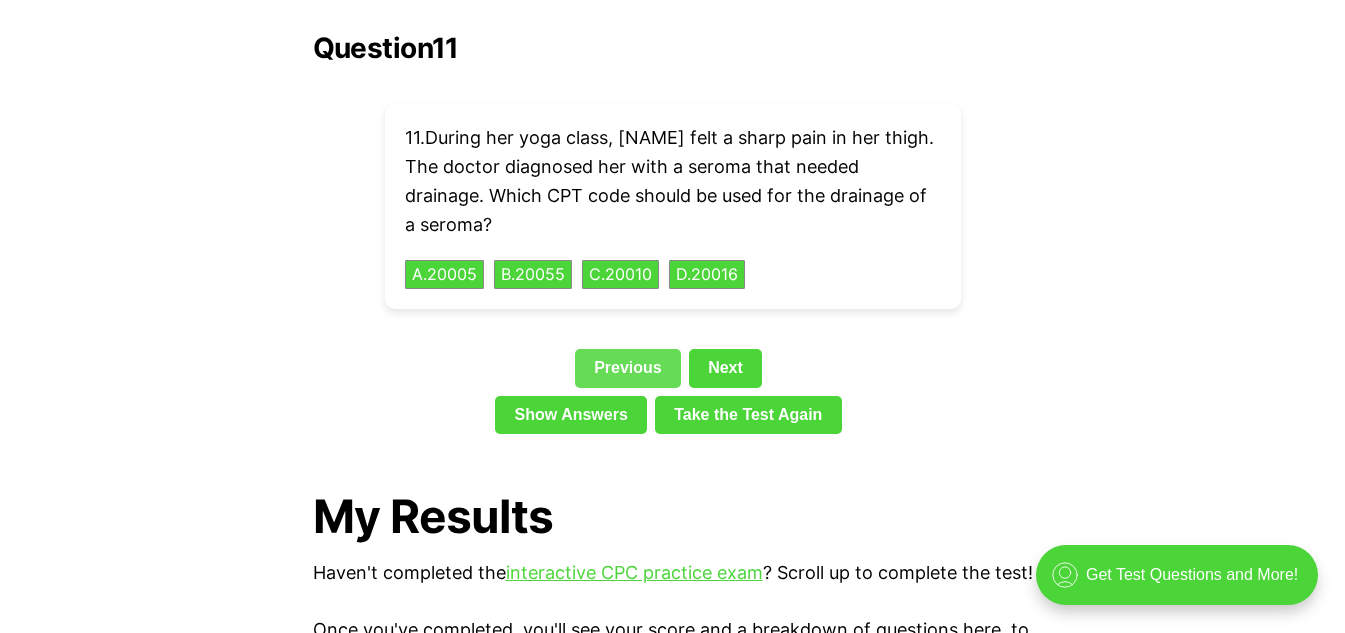 click on "Previous" at bounding box center [628, 368] 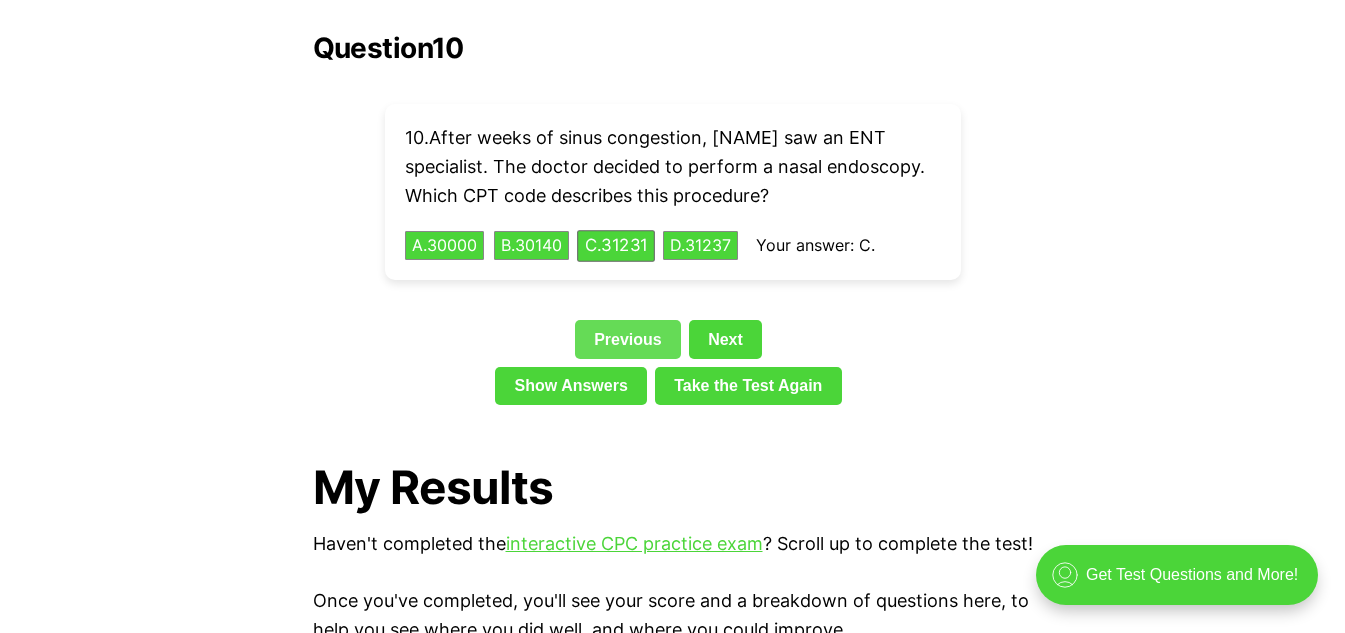 click on "Previous" at bounding box center (628, 339) 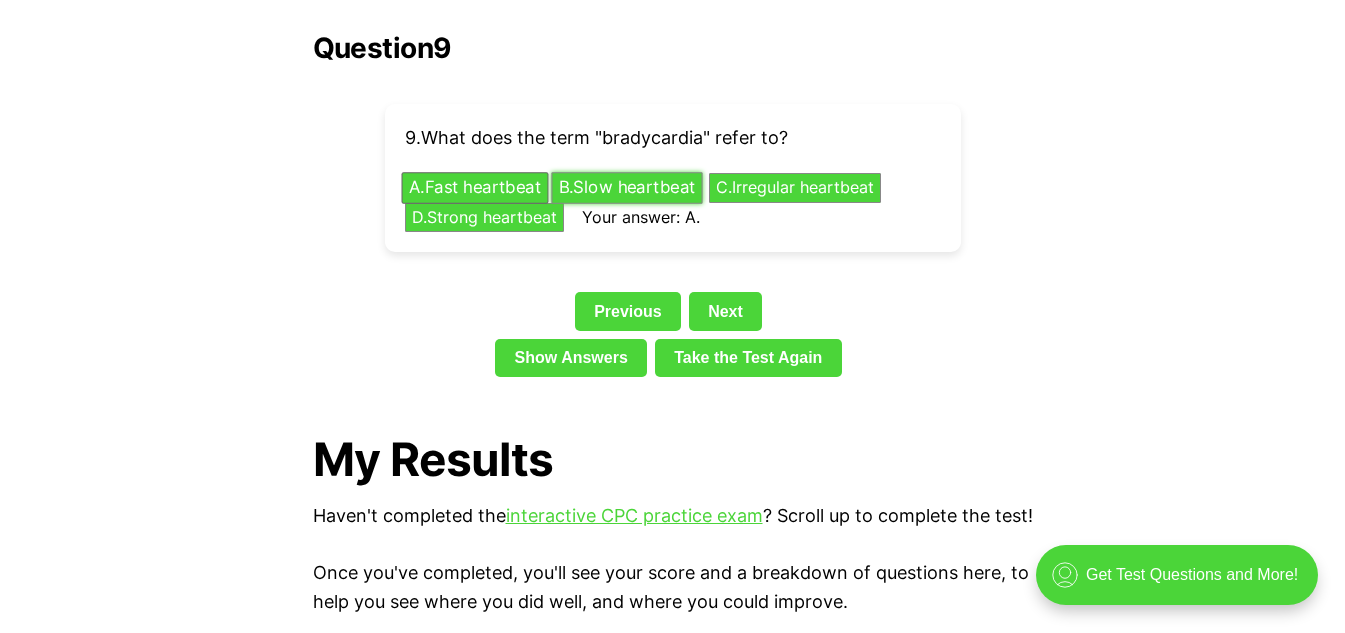 click on "B .  Slow heartbeat" at bounding box center (626, 188) 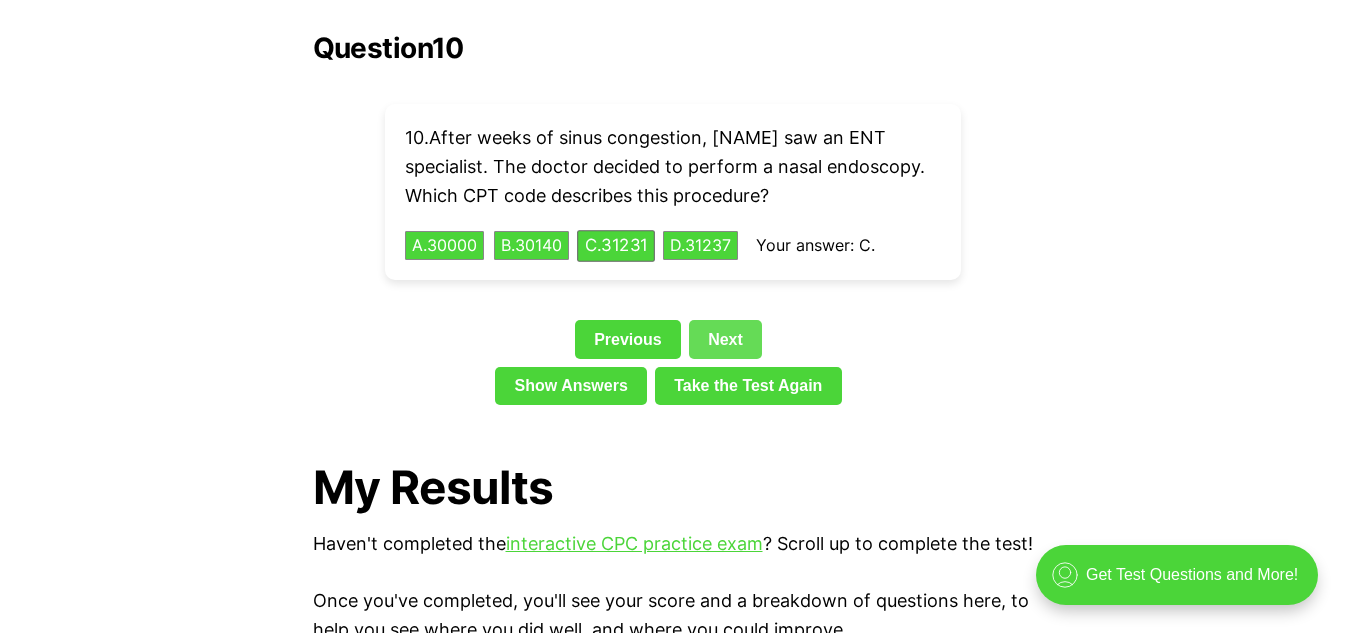 click on "Next" at bounding box center [725, 339] 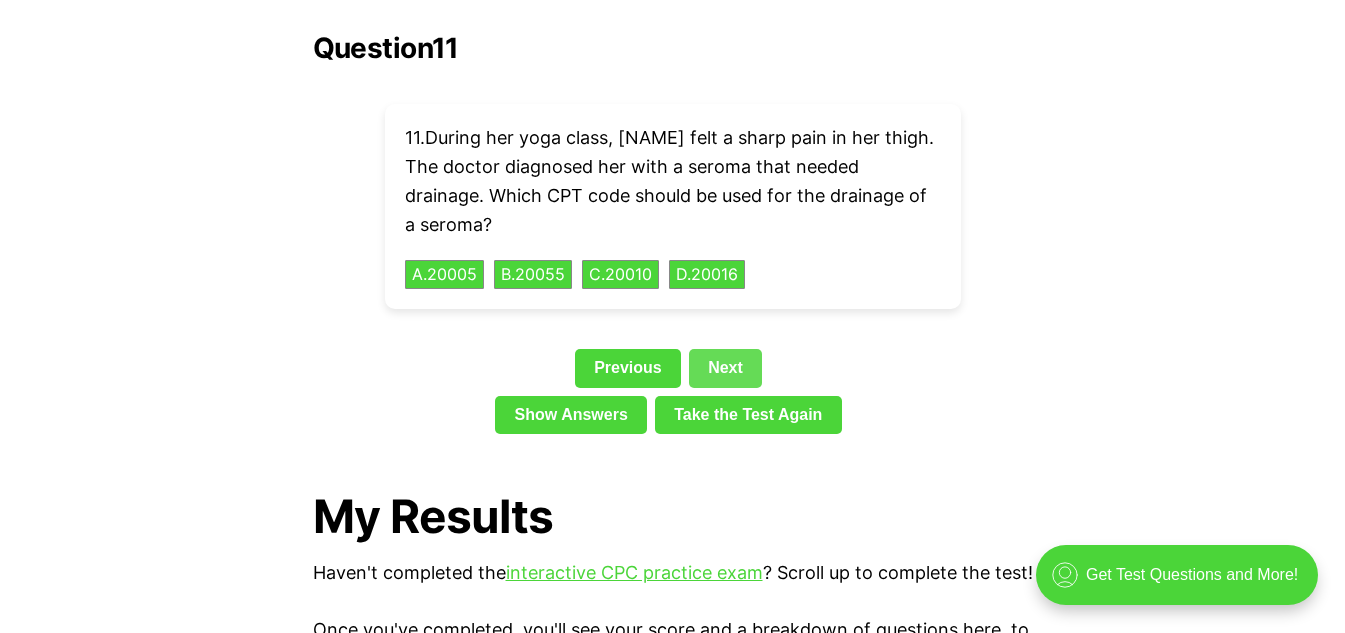 click on "Next" at bounding box center (725, 368) 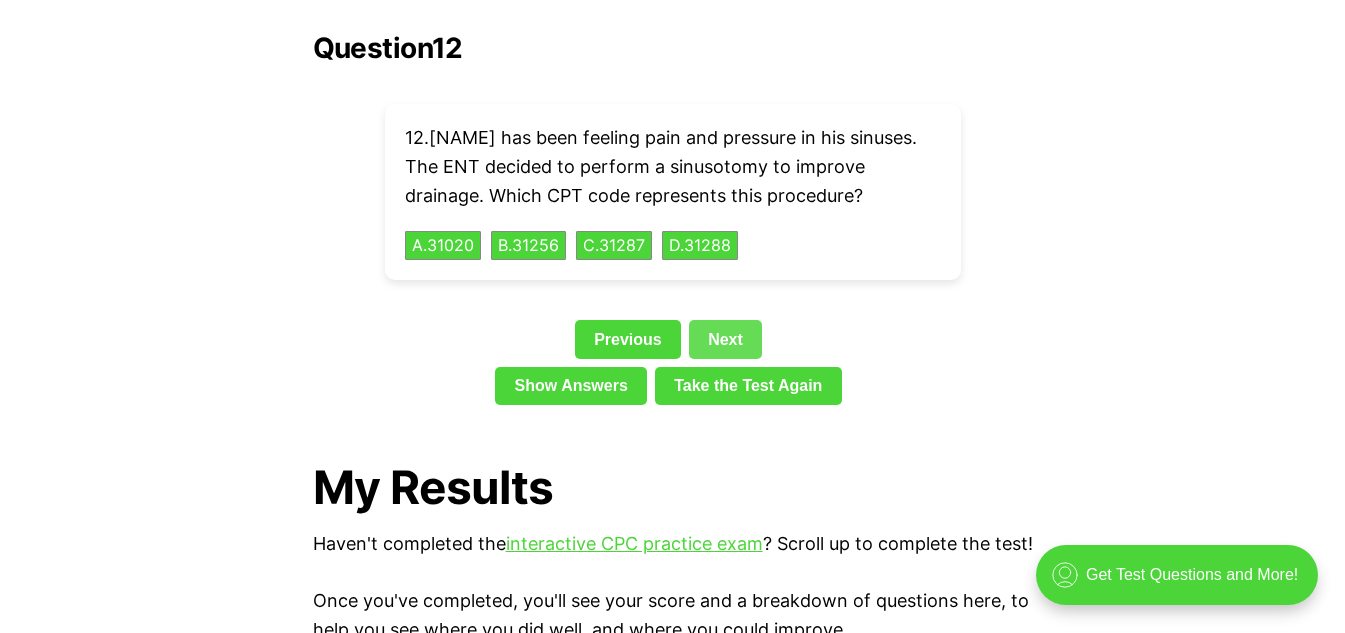 click on "Take the Test Again" at bounding box center (748, 386) 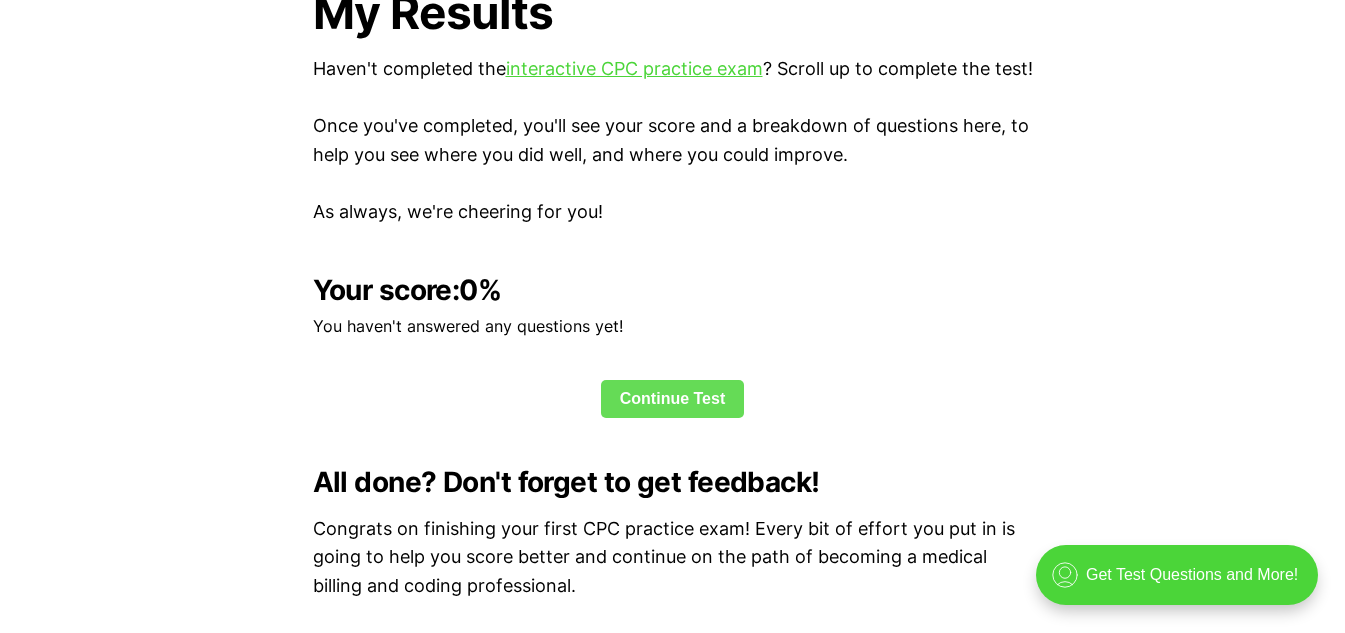 scroll, scrollTop: 5056, scrollLeft: 0, axis: vertical 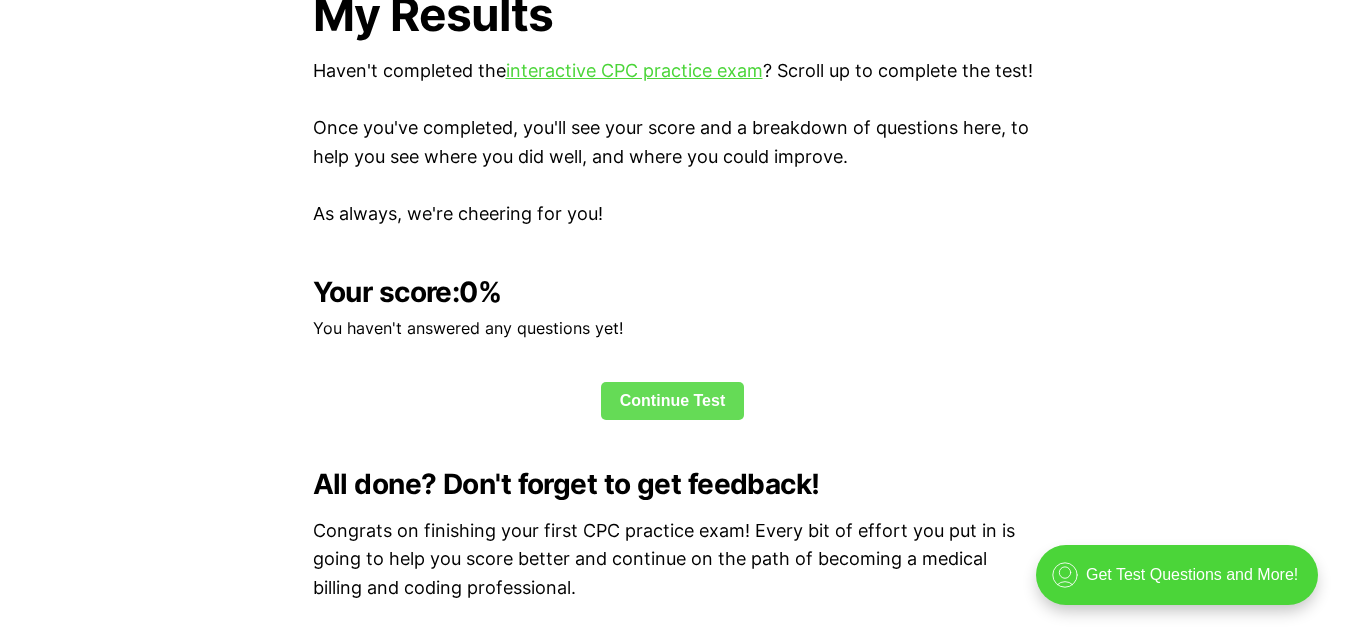 click on "Continue Test" at bounding box center (673, 401) 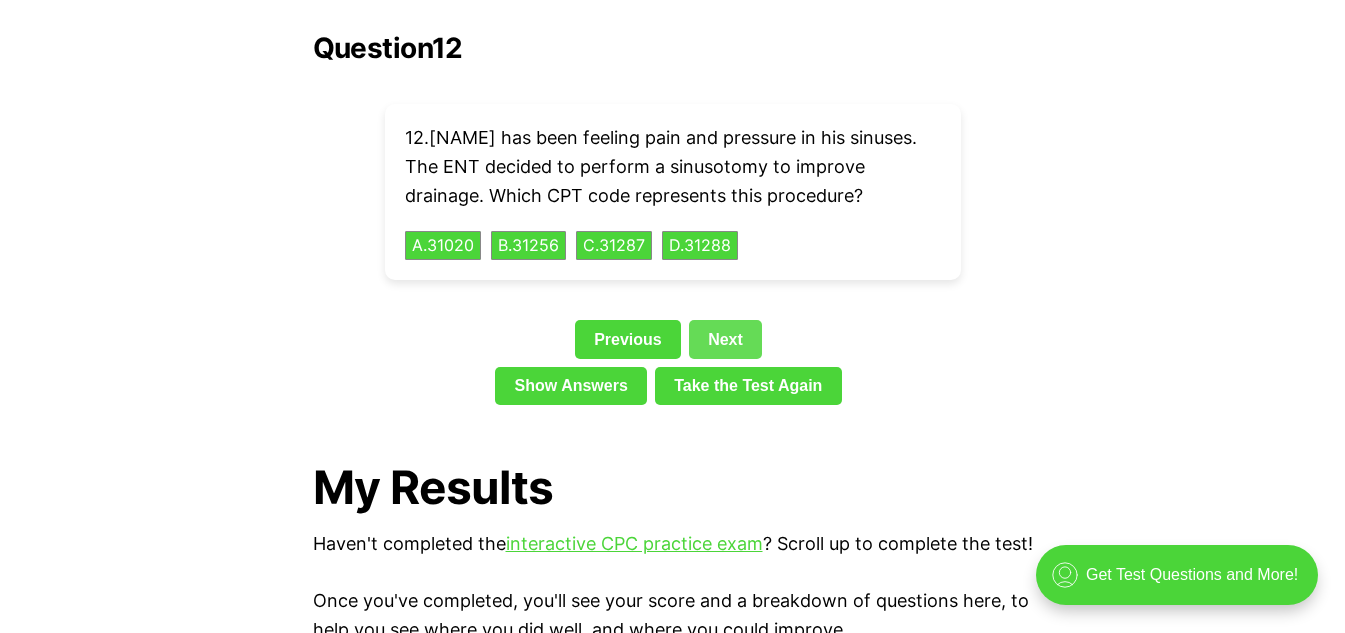 click on "Next" at bounding box center [725, 339] 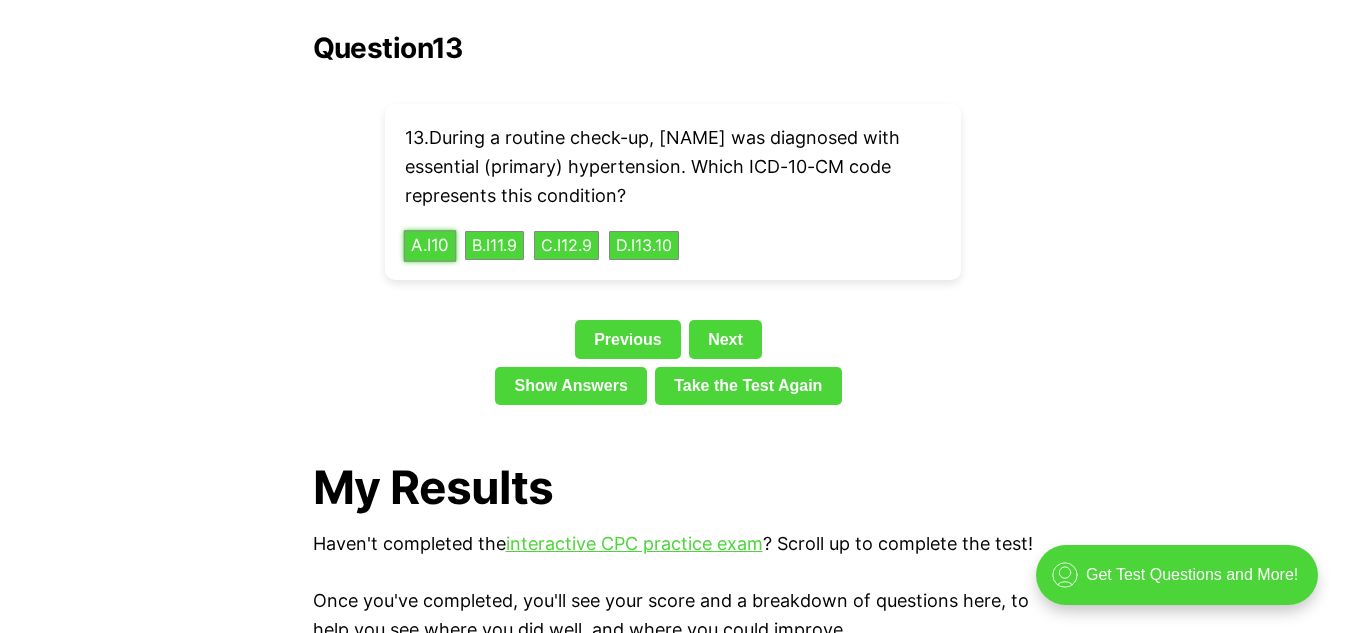 click on "A .  I10" at bounding box center [429, 245] 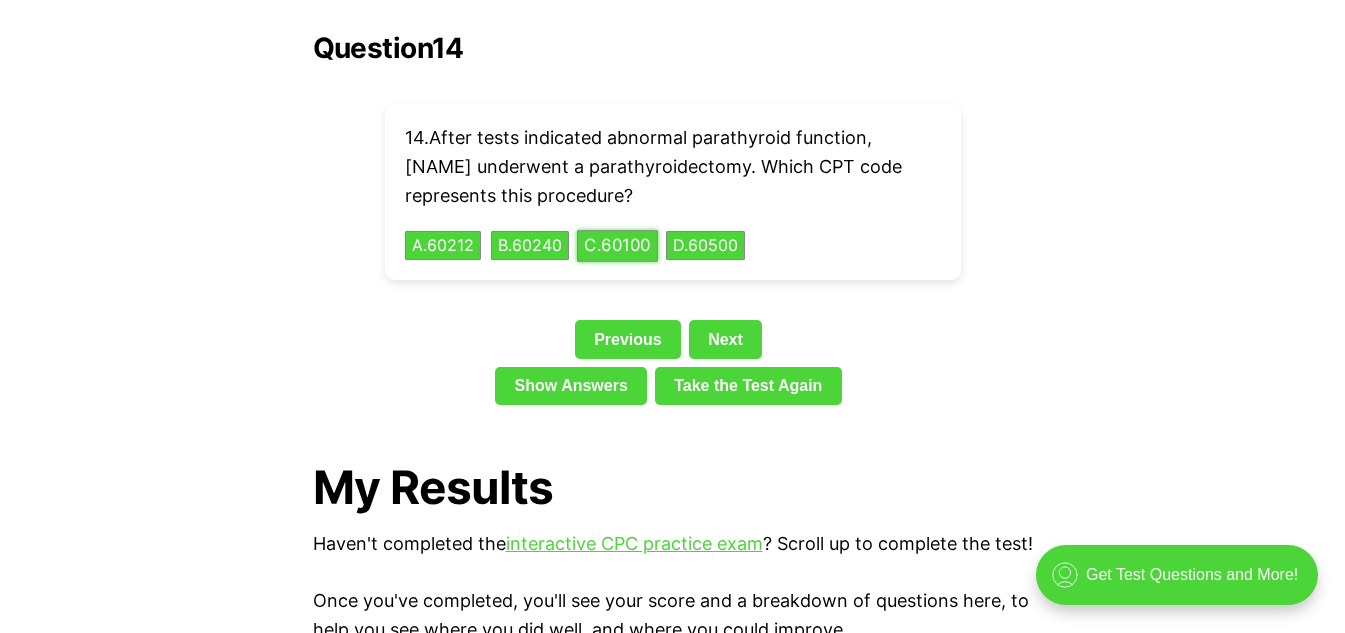 click on "C .  60100" at bounding box center (617, 245) 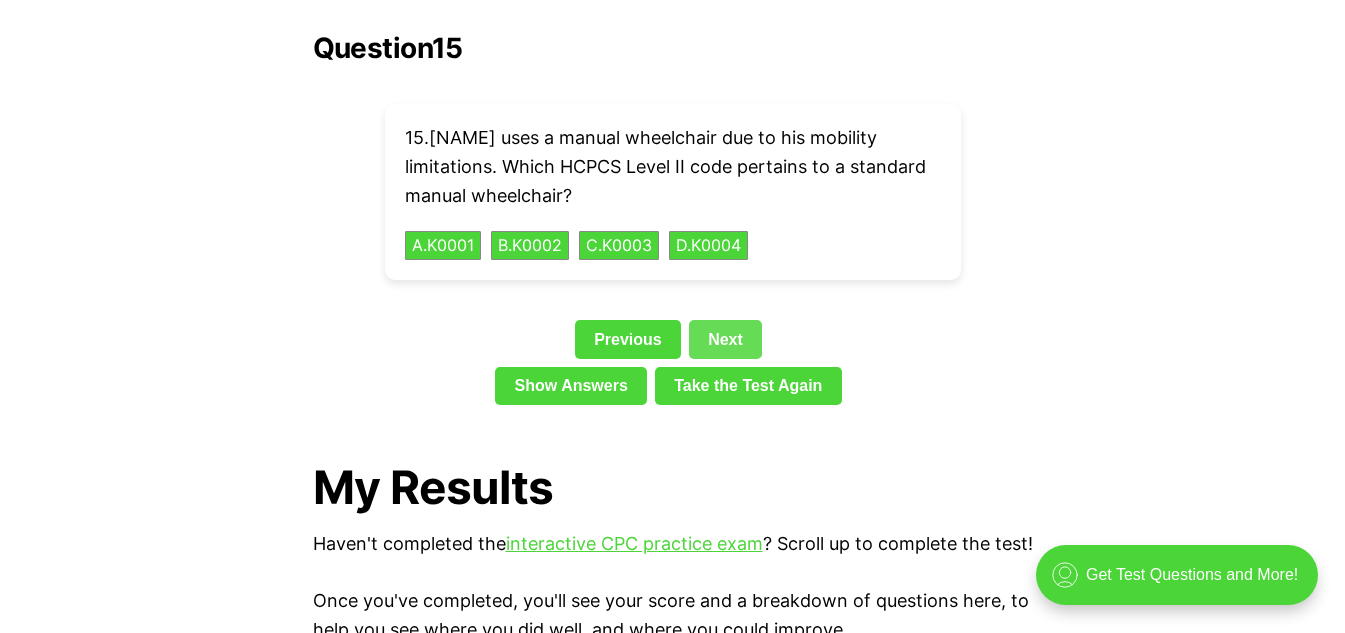 click on "Next" at bounding box center (725, 339) 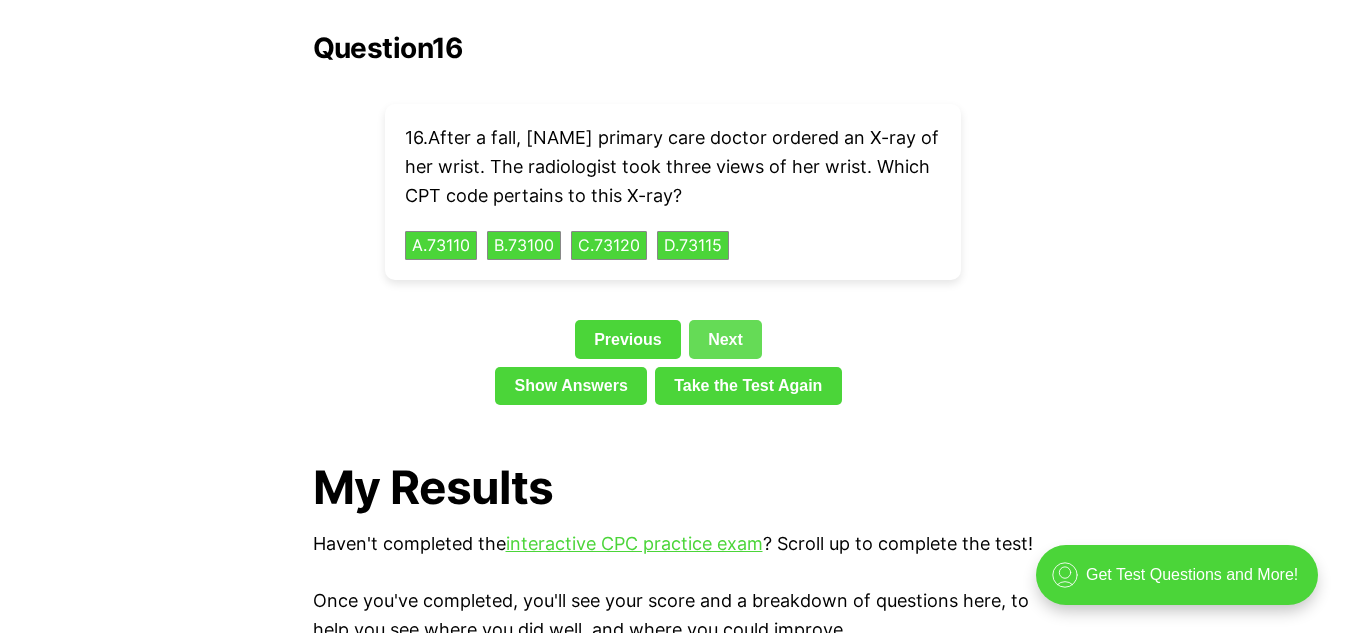 click on "Next" at bounding box center [725, 339] 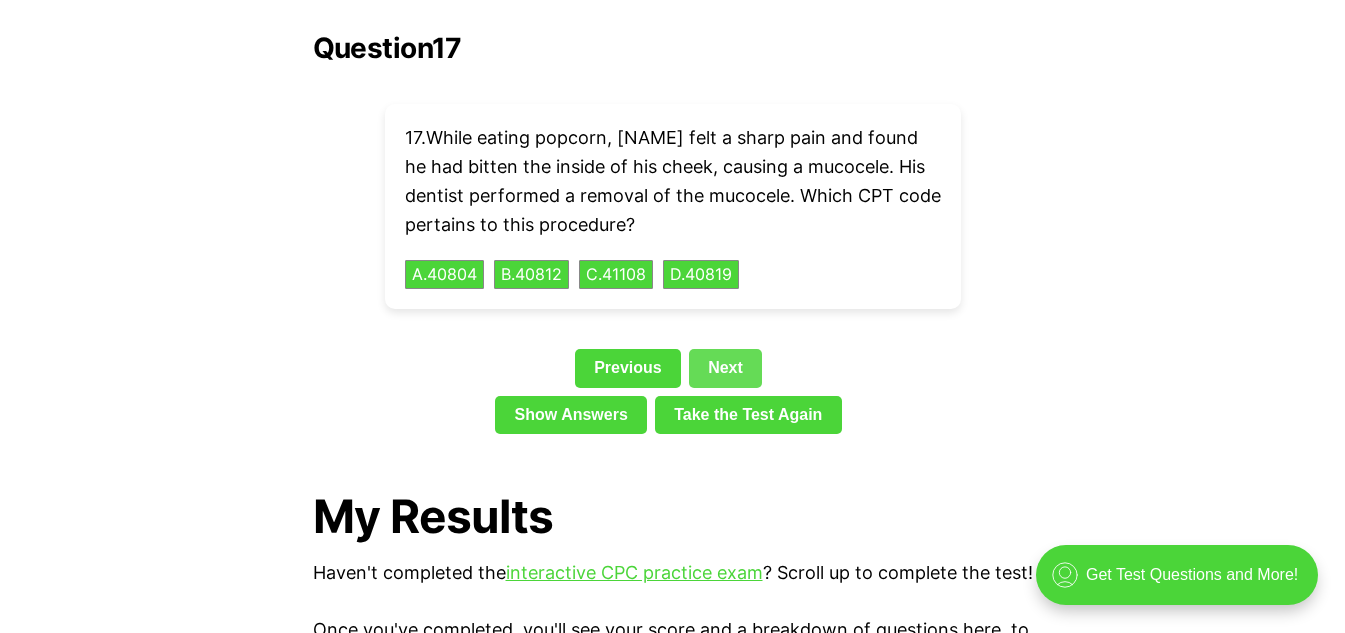click on "Next" at bounding box center (725, 368) 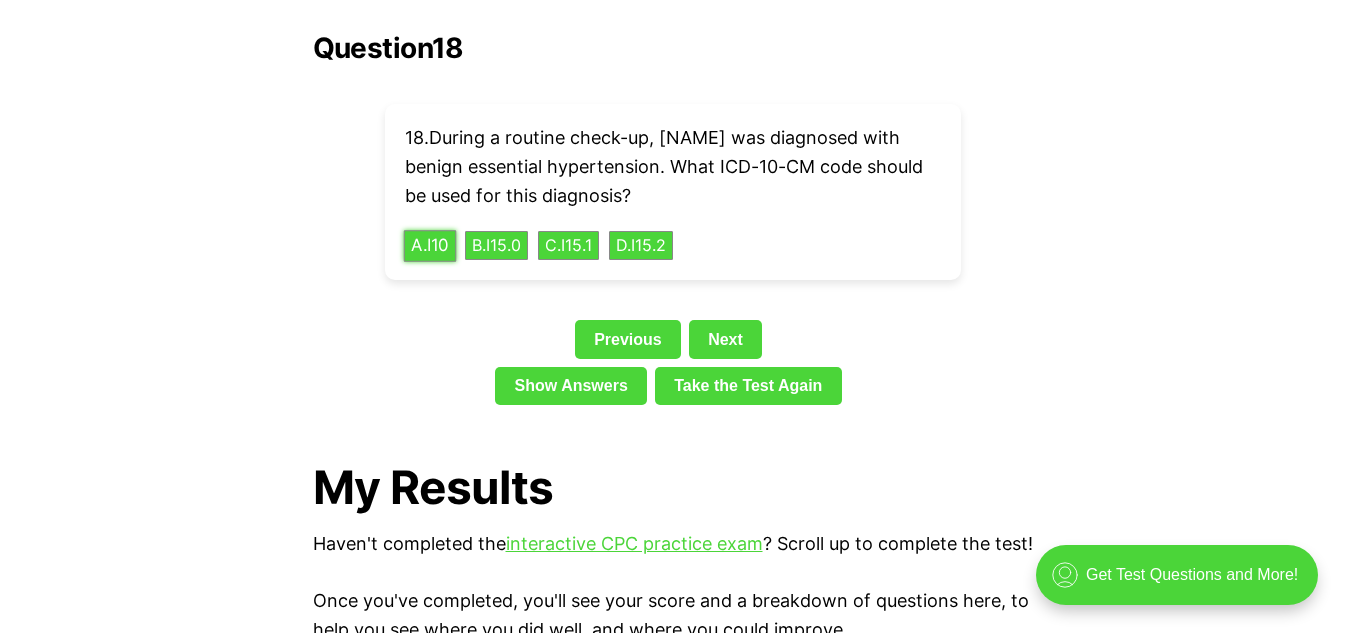 click on "A .  I10" at bounding box center [429, 245] 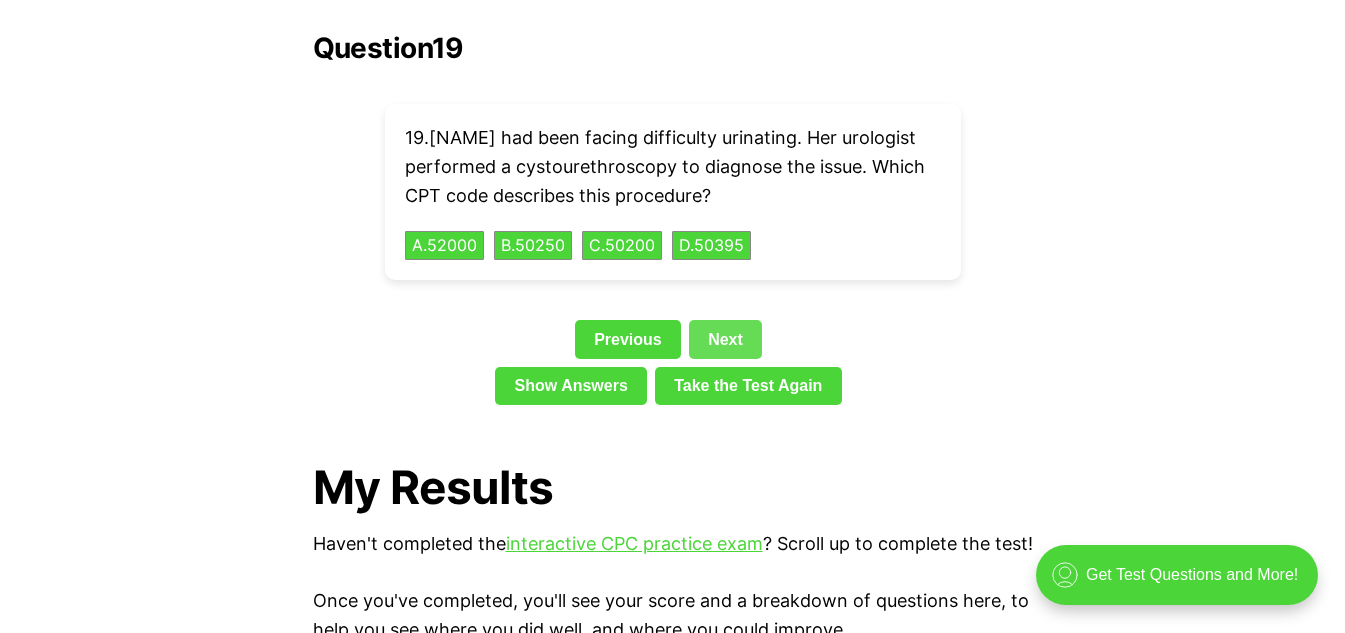 click on "Next" at bounding box center [725, 339] 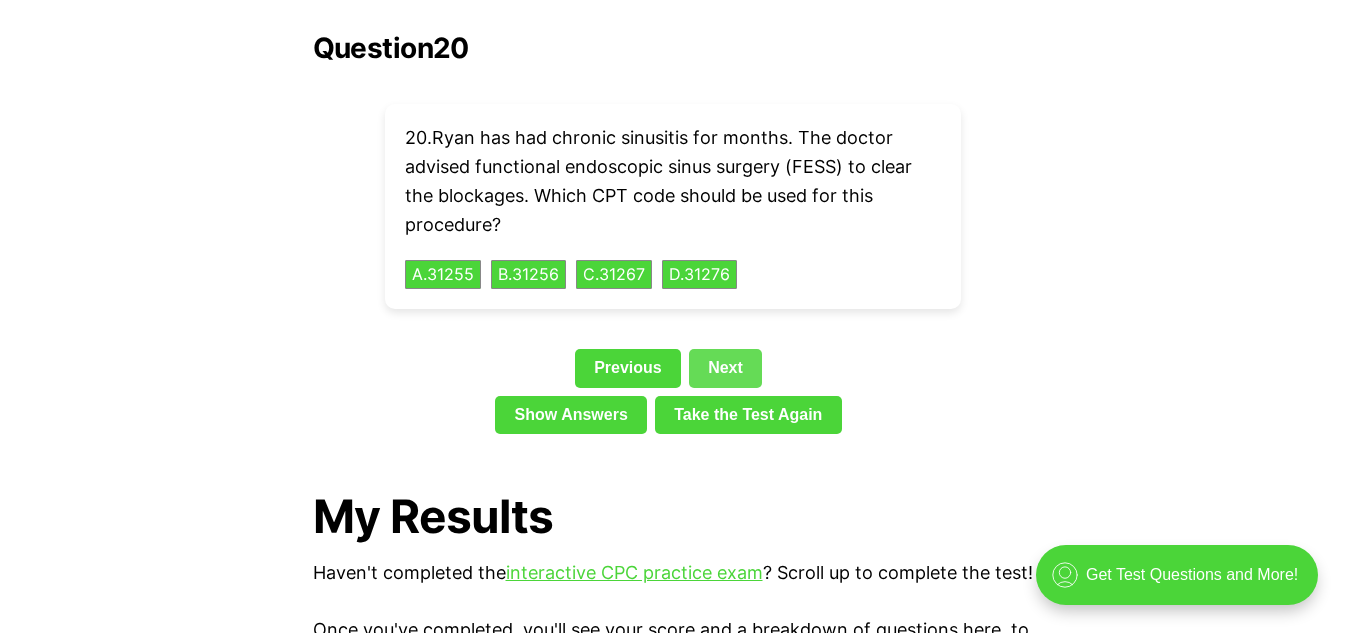 click on "Next" at bounding box center [725, 368] 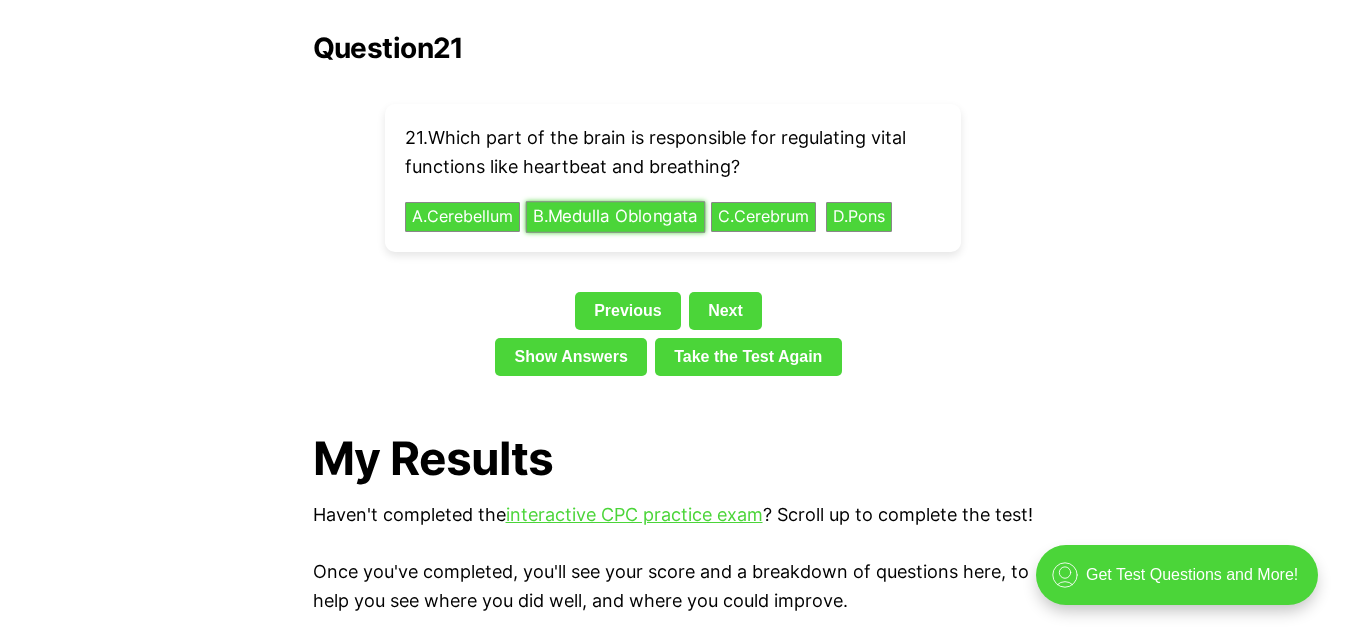 click on "B .  Medulla Oblongata" at bounding box center (615, 216) 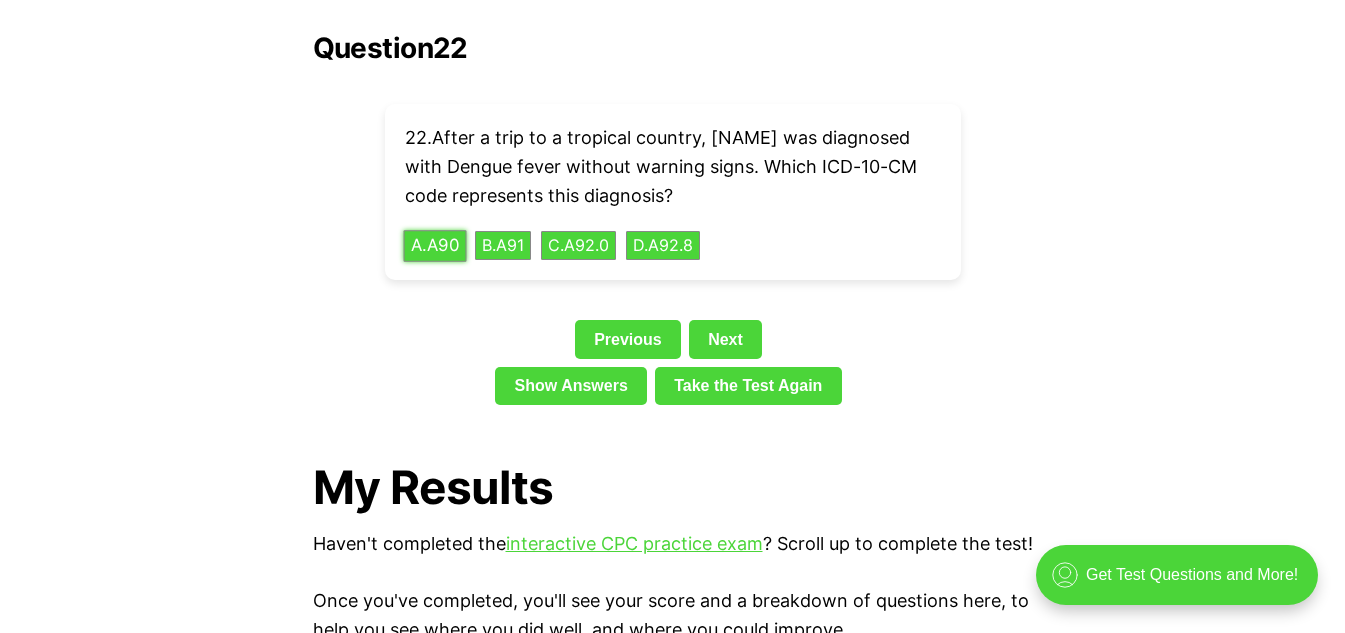 click on "A .  A90" at bounding box center (434, 245) 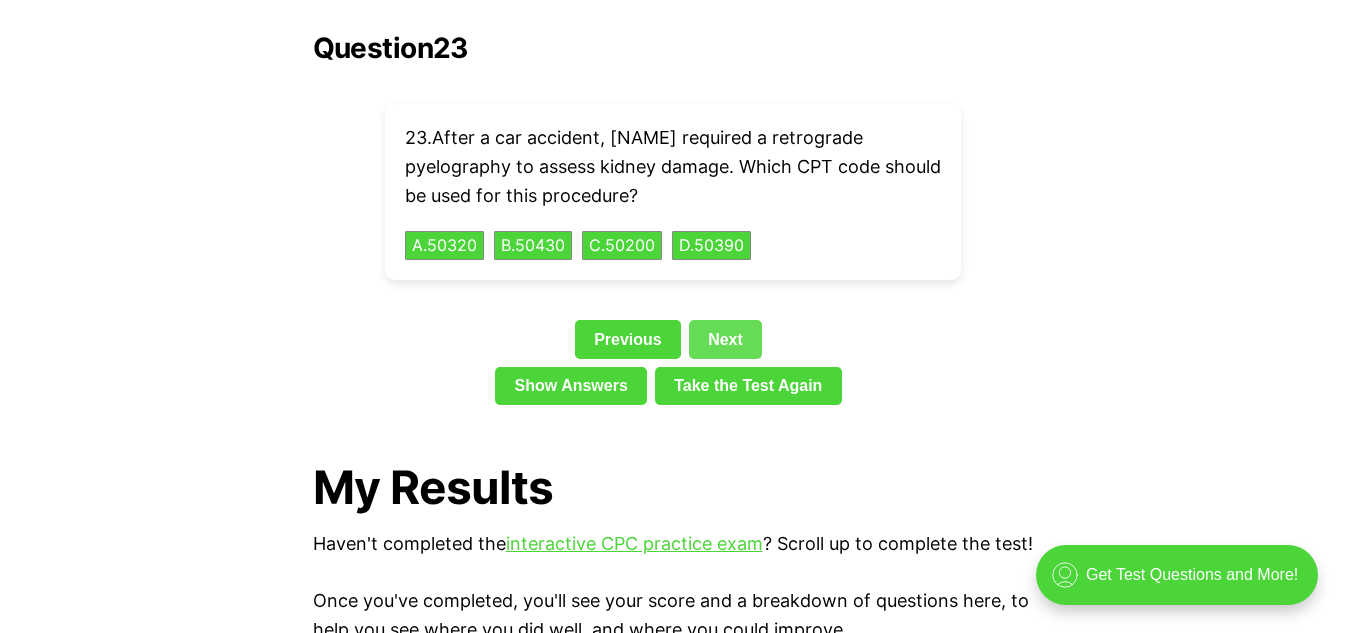 click on "Next" at bounding box center [725, 339] 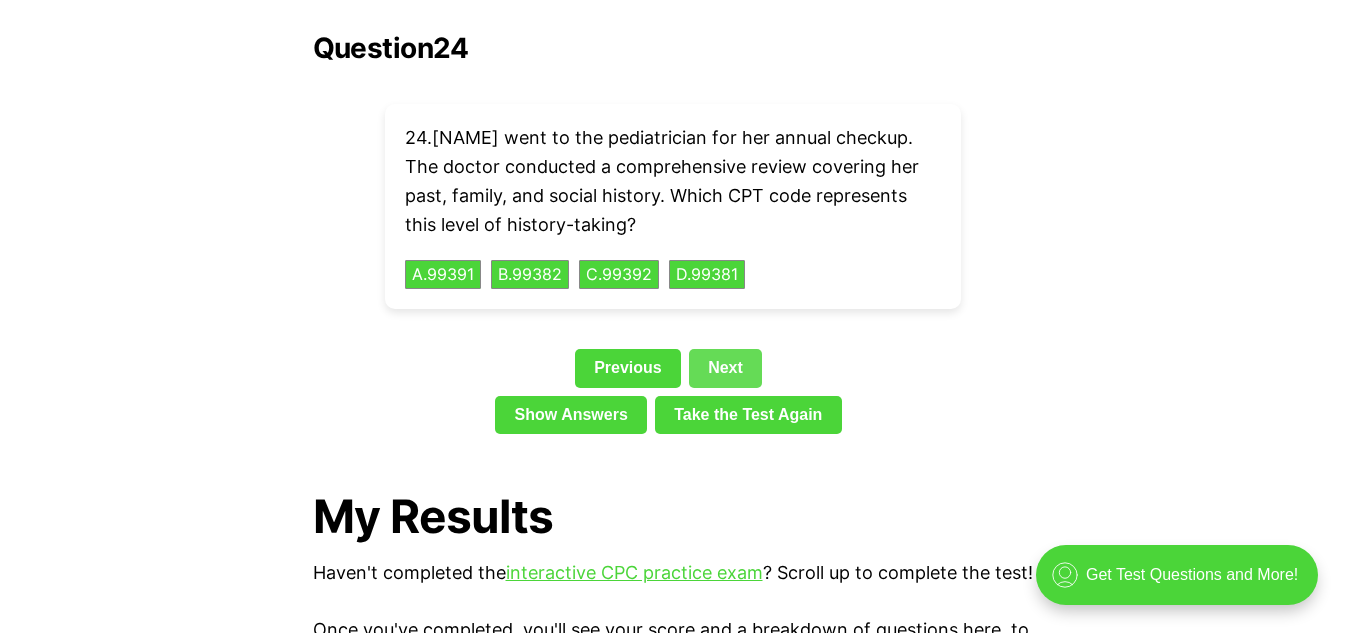 click on "Next" at bounding box center (725, 368) 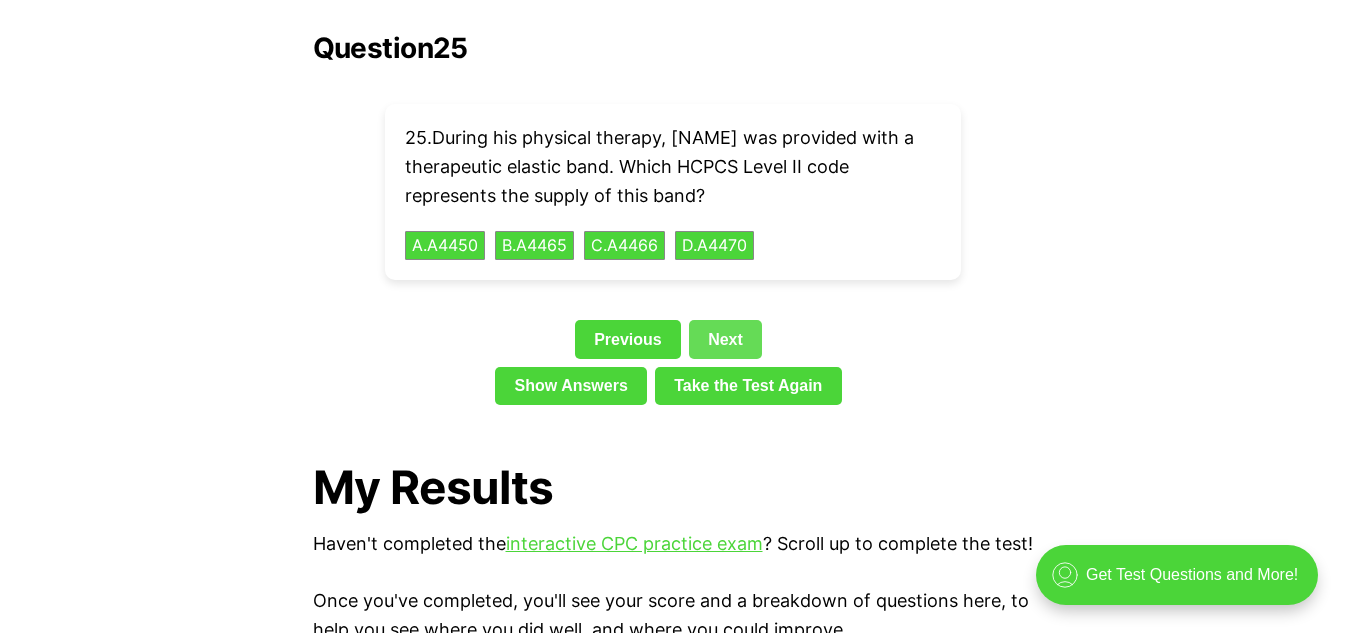 click on "Next" at bounding box center [725, 339] 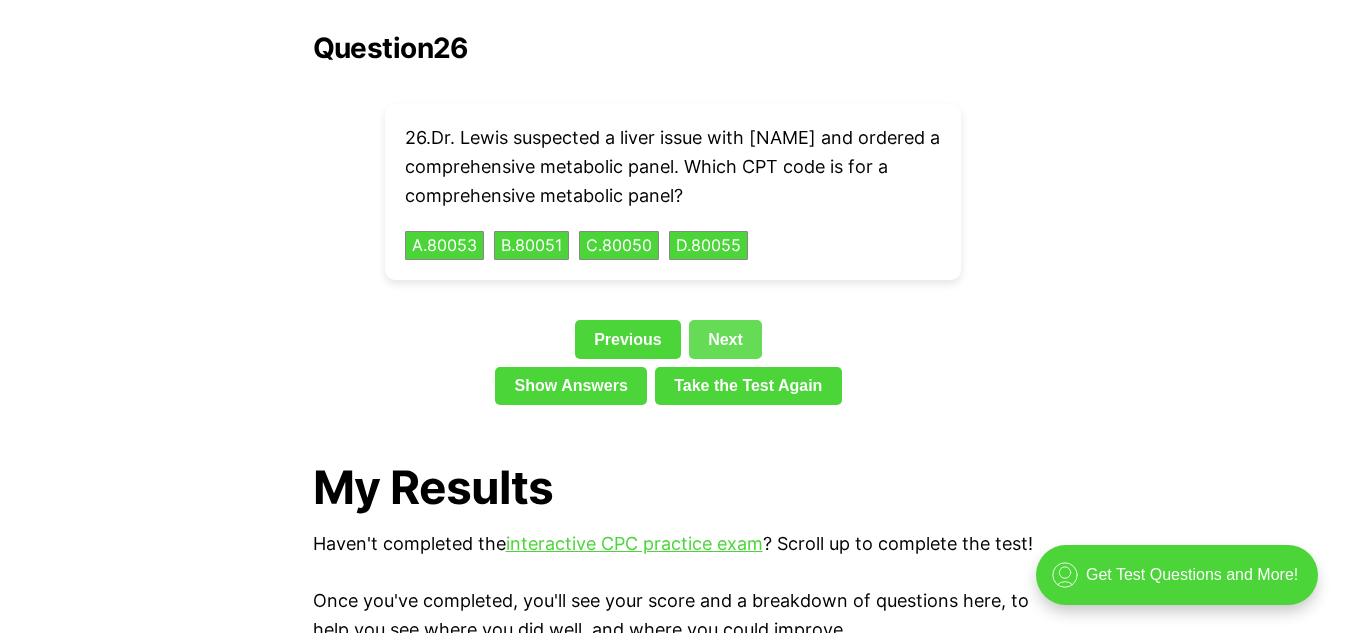click on "Next" at bounding box center [725, 339] 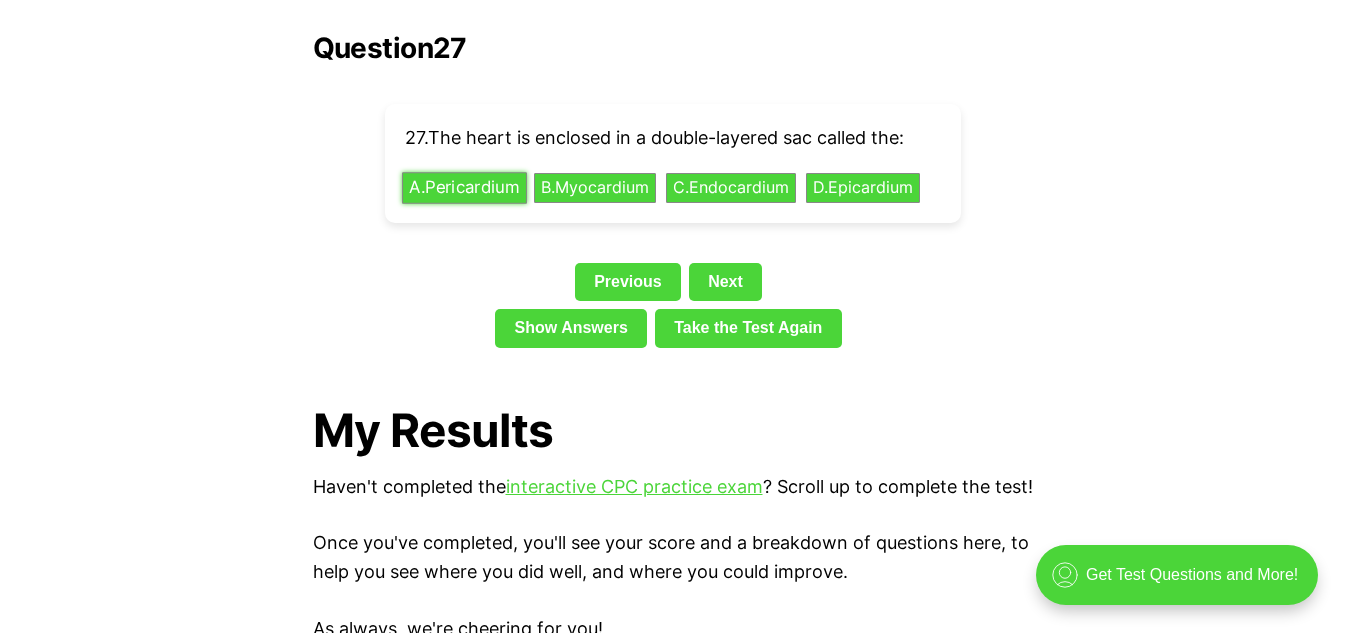 click on "A .  Pericardium" at bounding box center [464, 188] 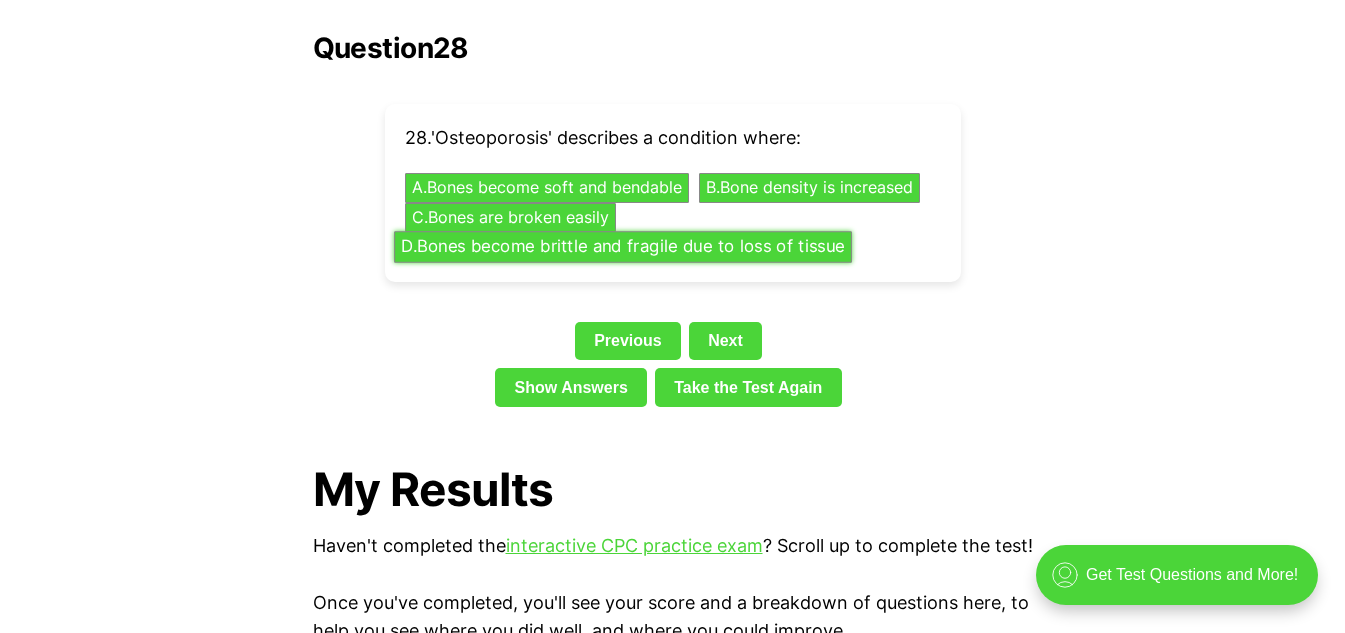 click on "D .  Bones become brittle and fragile due to loss of tissue" at bounding box center [623, 247] 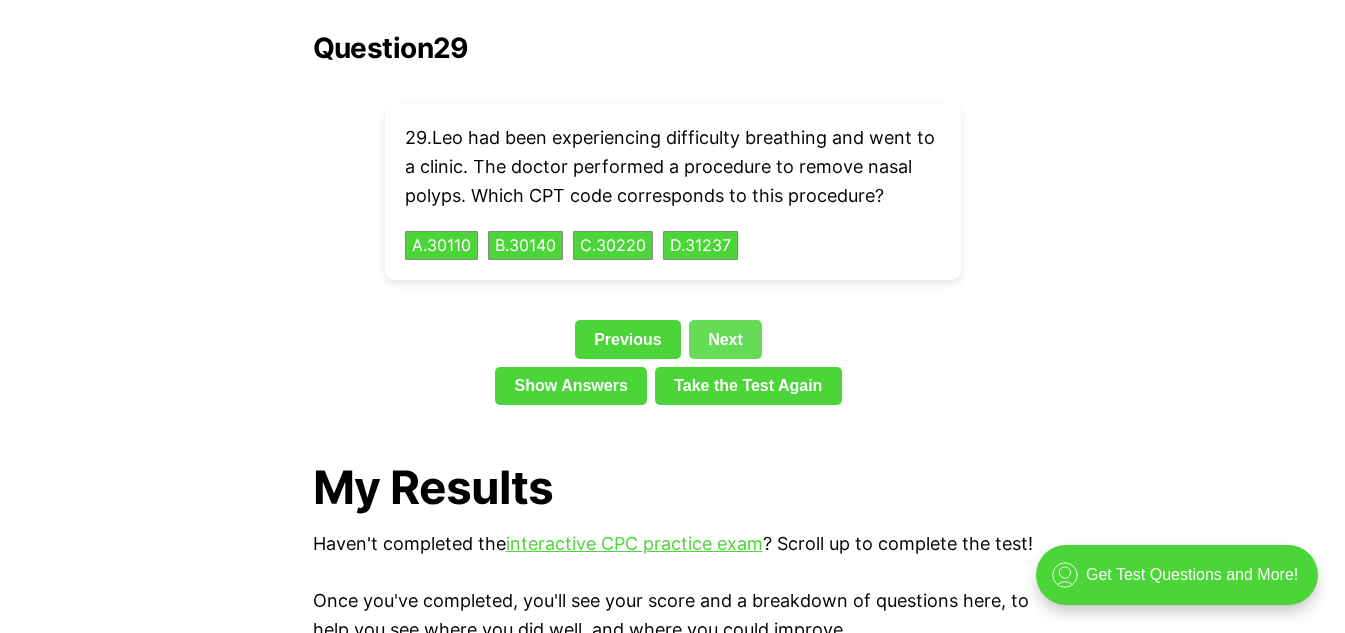 click on "Next" at bounding box center [725, 339] 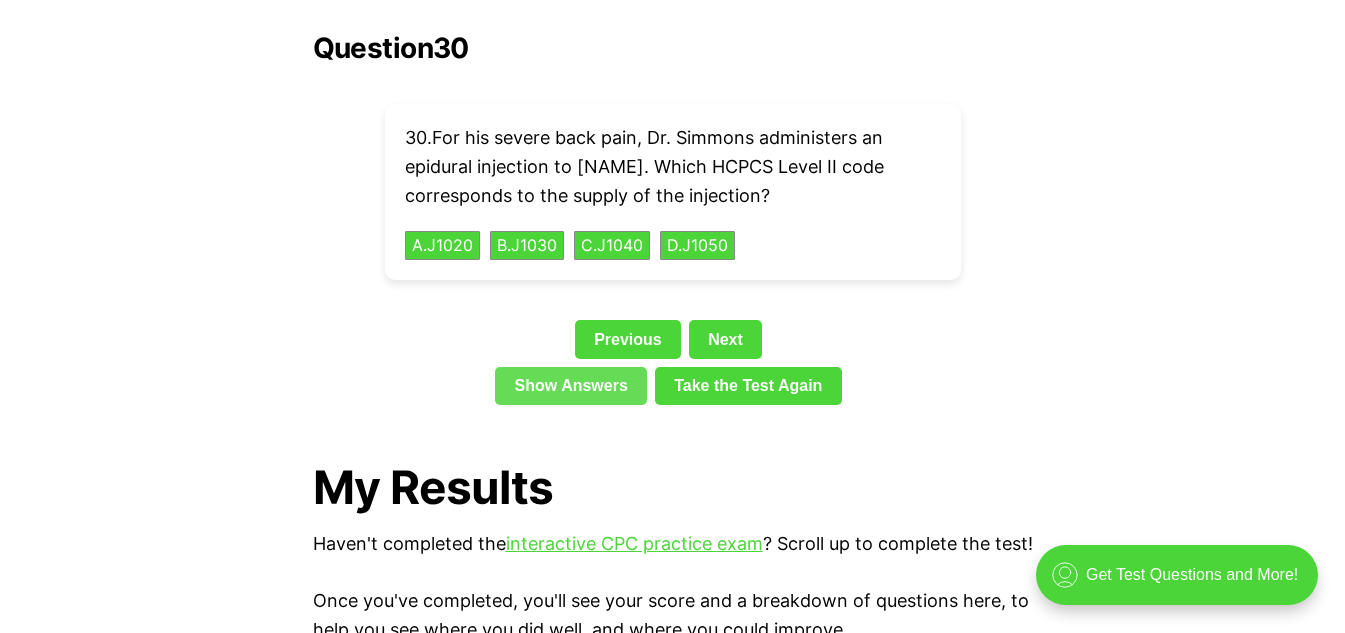 click on "Show Answers" at bounding box center (571, 386) 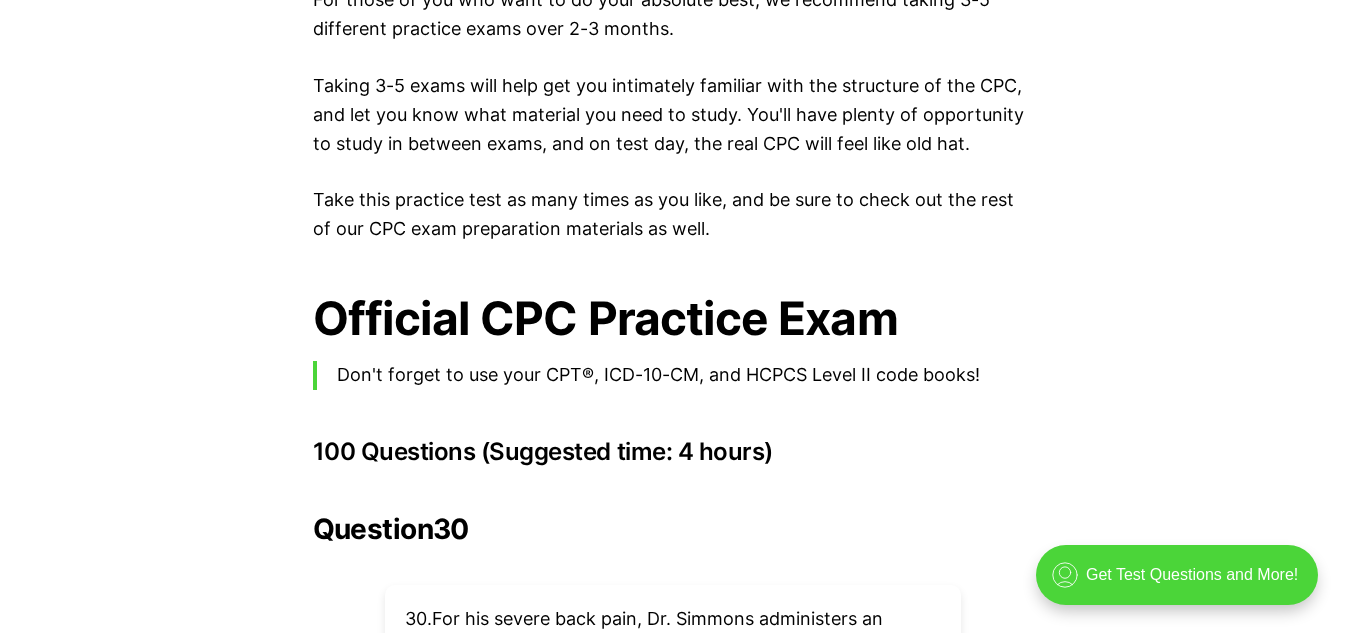scroll, scrollTop: 4075, scrollLeft: 0, axis: vertical 